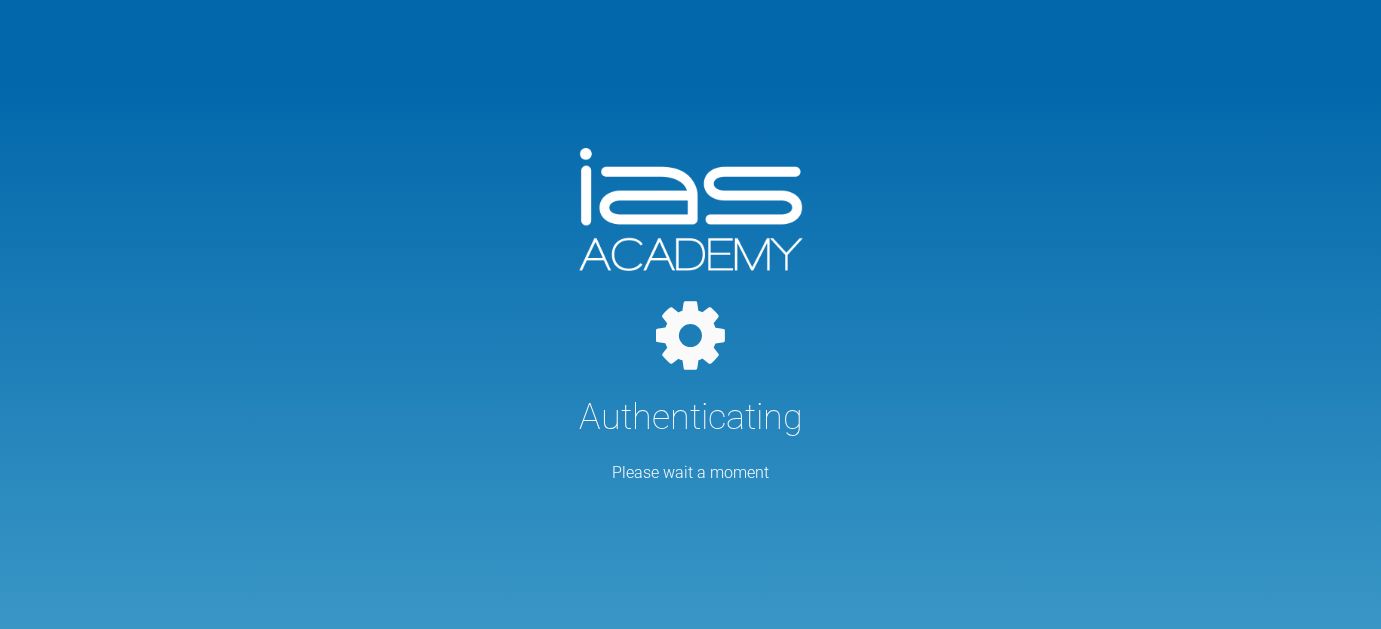 scroll, scrollTop: 0, scrollLeft: 0, axis: both 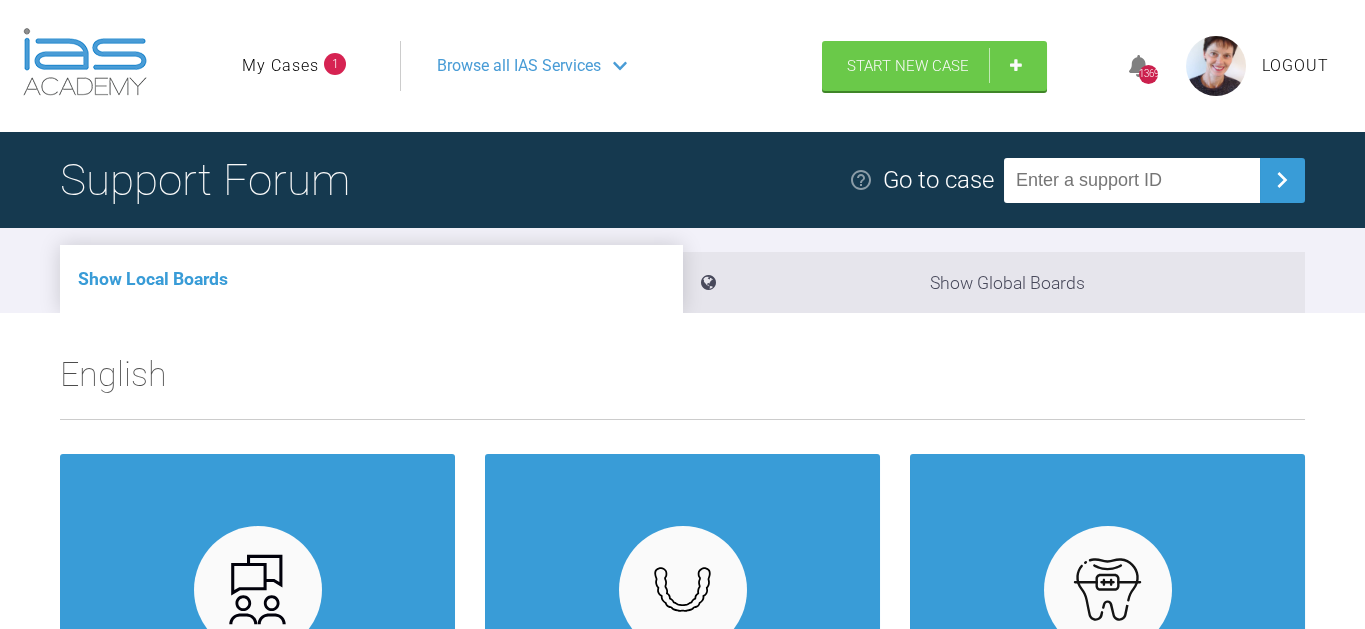click on "My Cases" at bounding box center (280, 66) 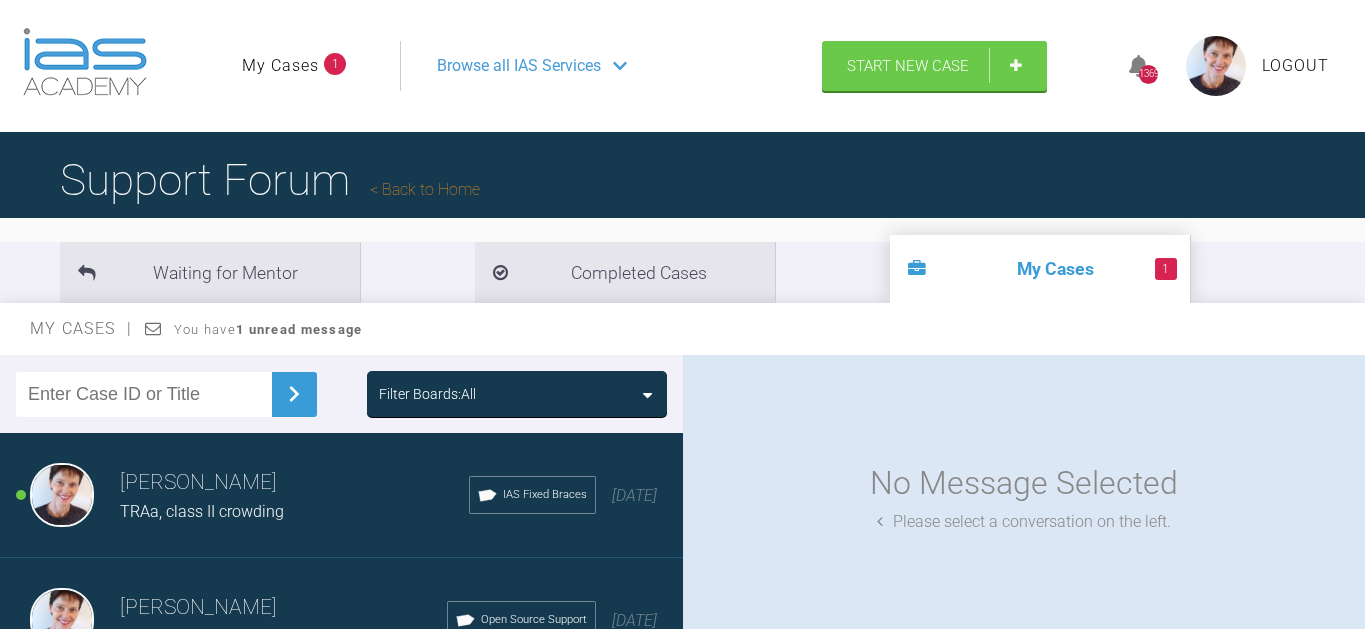 click on "TRAa, class II crowding" at bounding box center (294, 512) 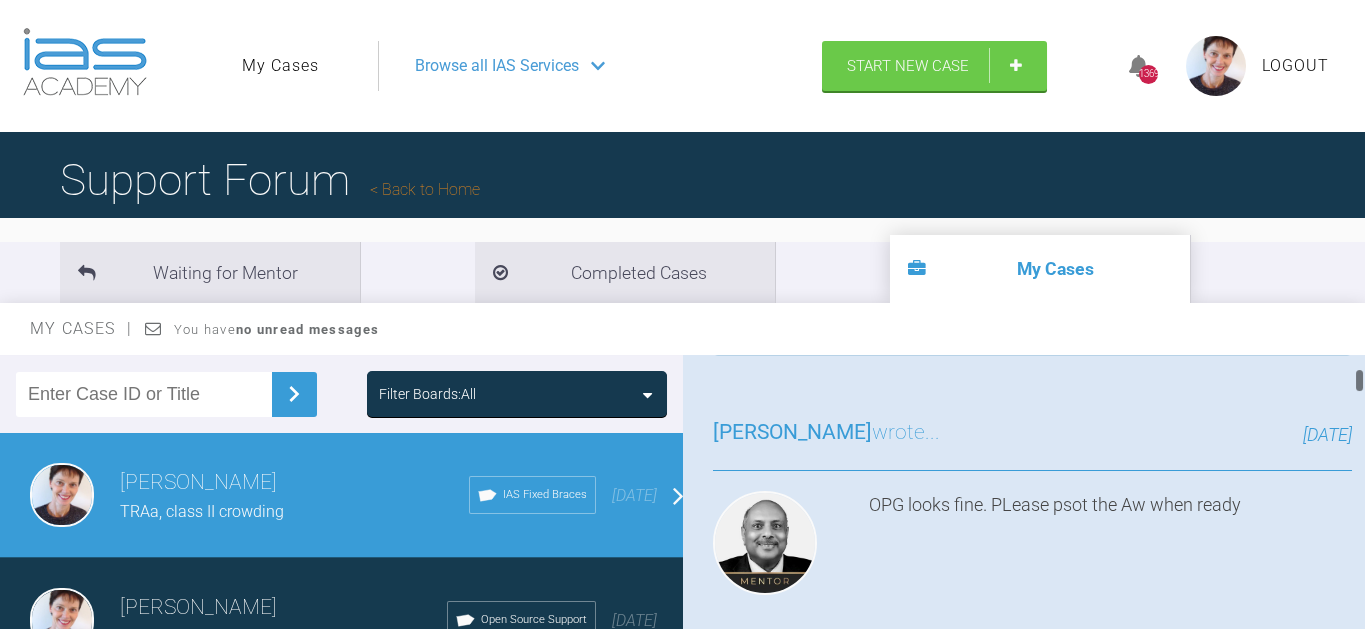 scroll, scrollTop: 204, scrollLeft: 0, axis: vertical 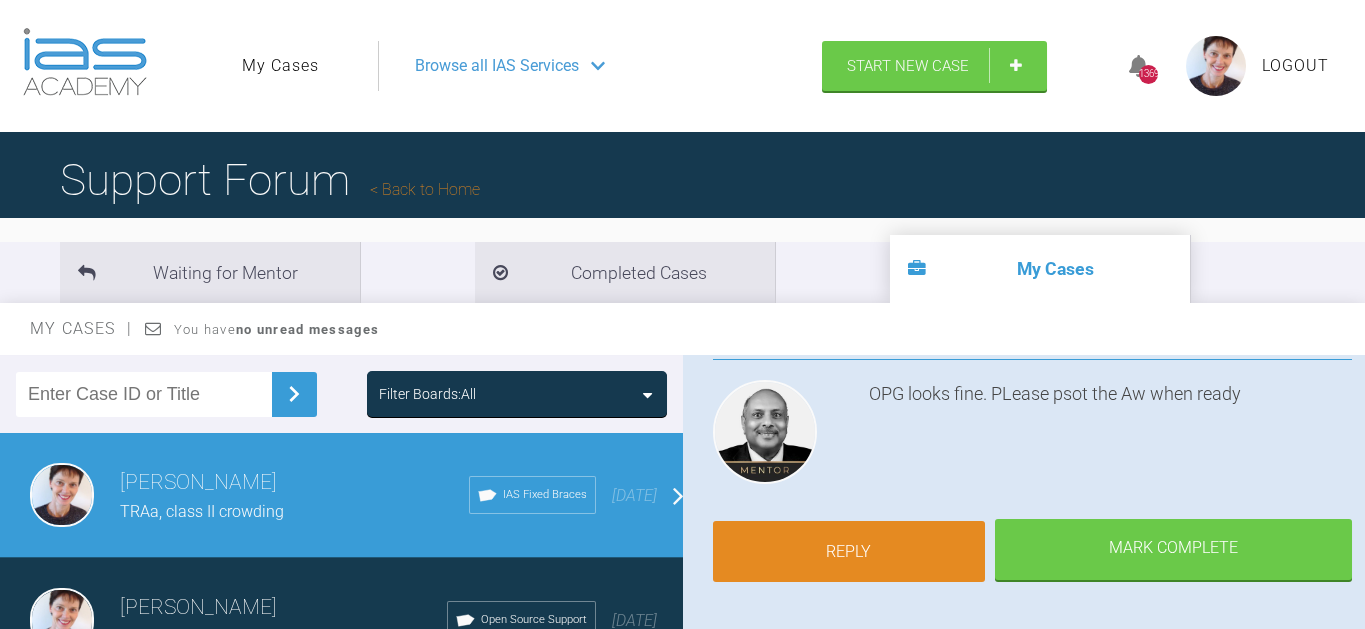click on "Reply" at bounding box center (849, 552) 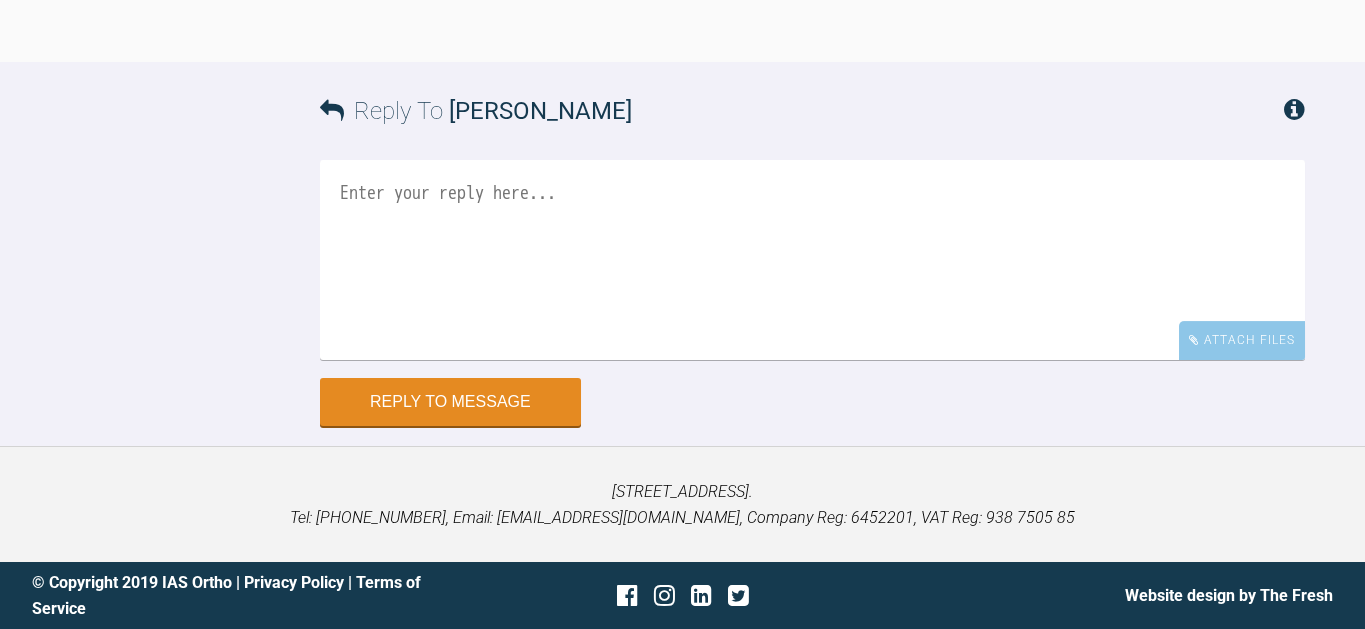 scroll, scrollTop: 4950, scrollLeft: 0, axis: vertical 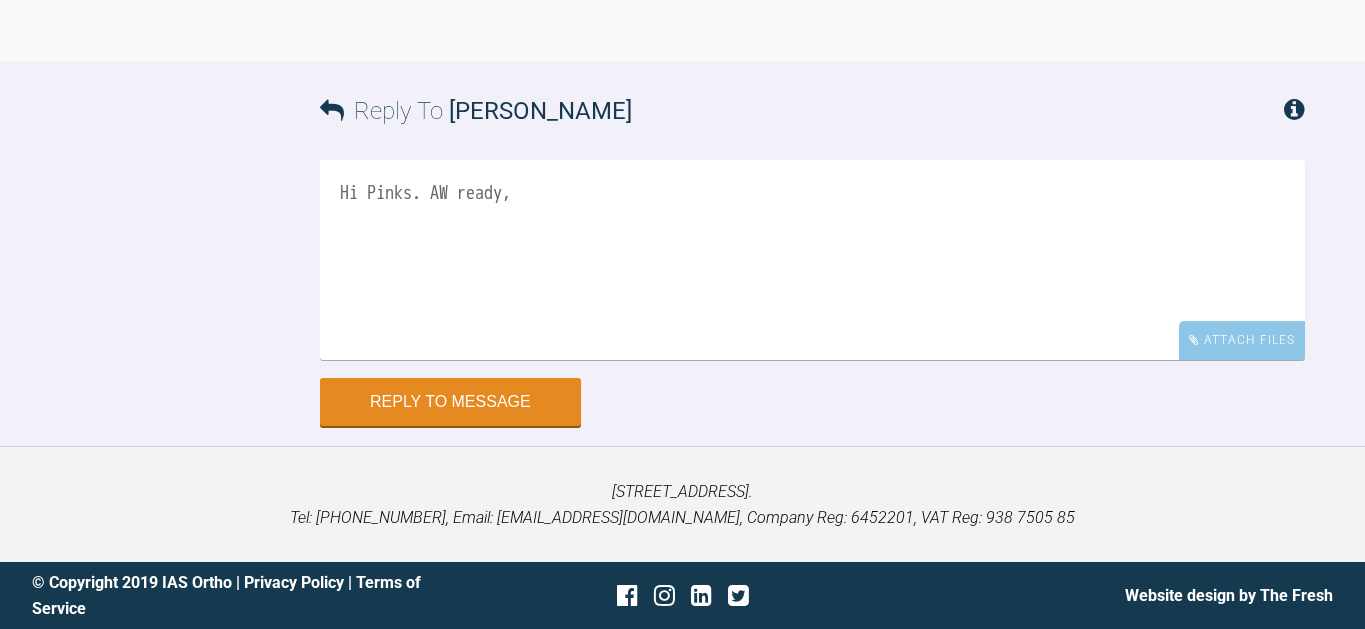 paste on "https://clinics.iaslab.co.uk/#/clinic/patient/118466" 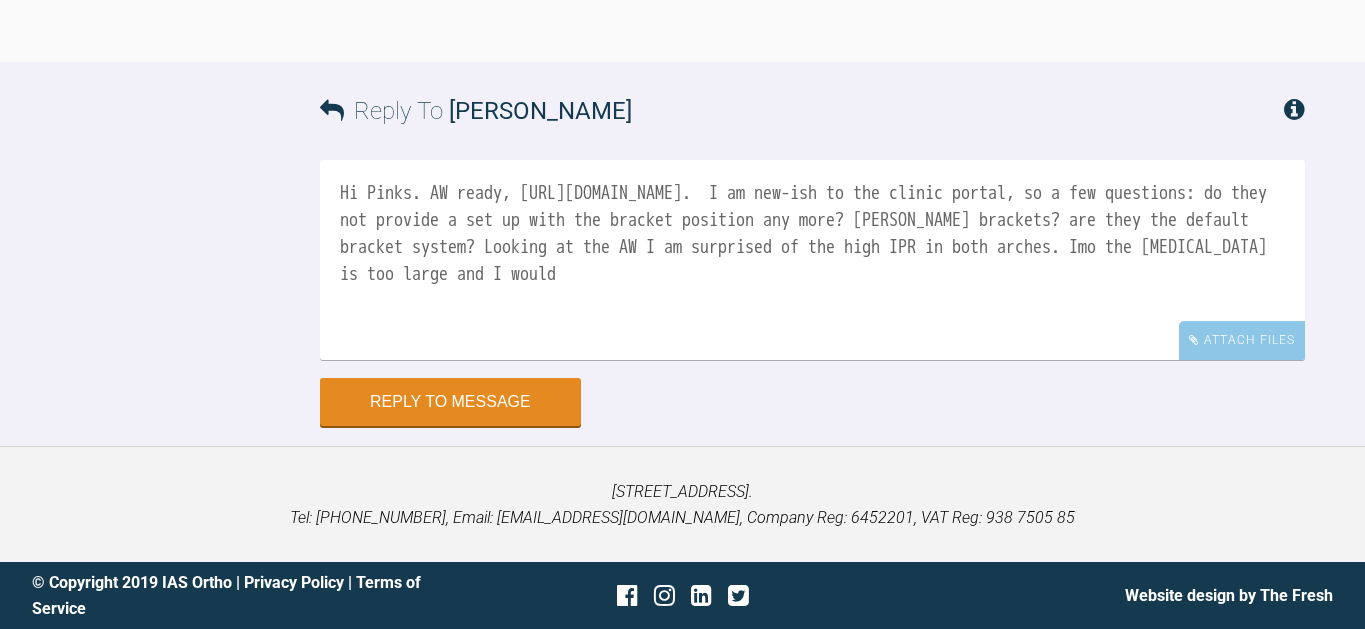 click on "Hi Pinks. AW ready, https://clinics.iaslab.co.uk/#/clinic/patient/118466.  I am new-ish to the clinic portal, so a few questions: do they not provide a set up with the bracket position any more? Lumia brackets? are they the default bracket system? Looking at the AW I am surprised of the high IPR in both arches. Imo the overjet is too large and I would" at bounding box center (812, 260) 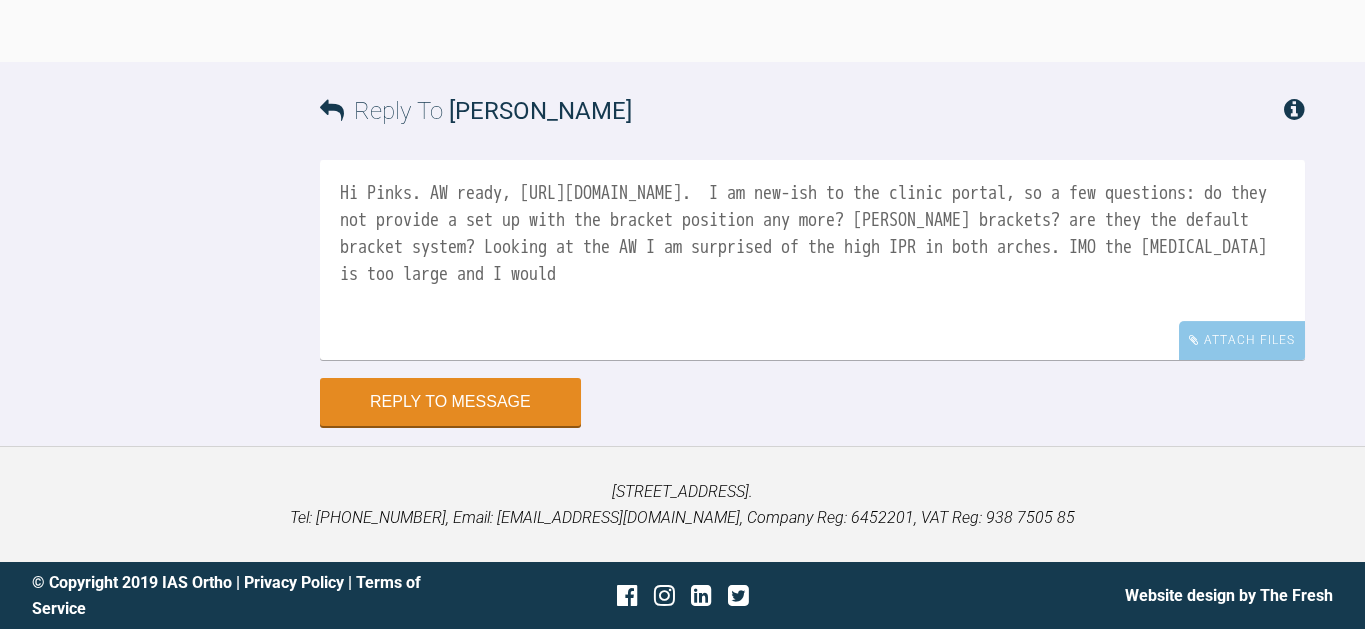 click on "Hi Pinks. AW ready, https://clinics.iaslab.co.uk/#/clinic/patient/118466.  I am new-ish to the clinic portal, so a few questions: do they not provide a set up with the bracket position any more? Lumia brackets? are they the default bracket system? Looking at the AW I am surprised of the high IPR in both arches. IMO the overjet is too large and I would" at bounding box center [812, 260] 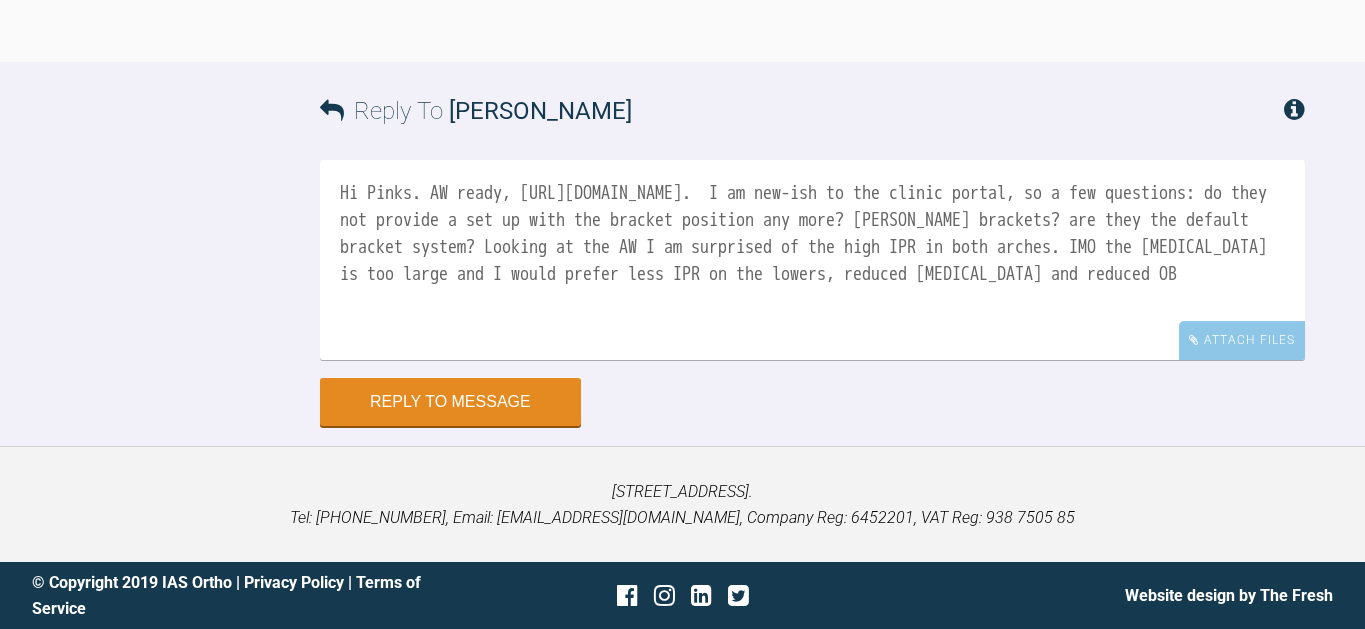 click on "Hi Pinks. AW ready, https://clinics.iaslab.co.uk/#/clinic/patient/118466.  I am new-ish to the clinic portal, so a few questions: do they not provide a set up with the bracket position any more? Lumia brackets? are they the default bracket system? Looking at the AW I am surprised of the high IPR in both arches. IMO the overjet is too large and I would prefer less IPR on the lowers, reduced overjet and reduced OB" at bounding box center (812, 260) 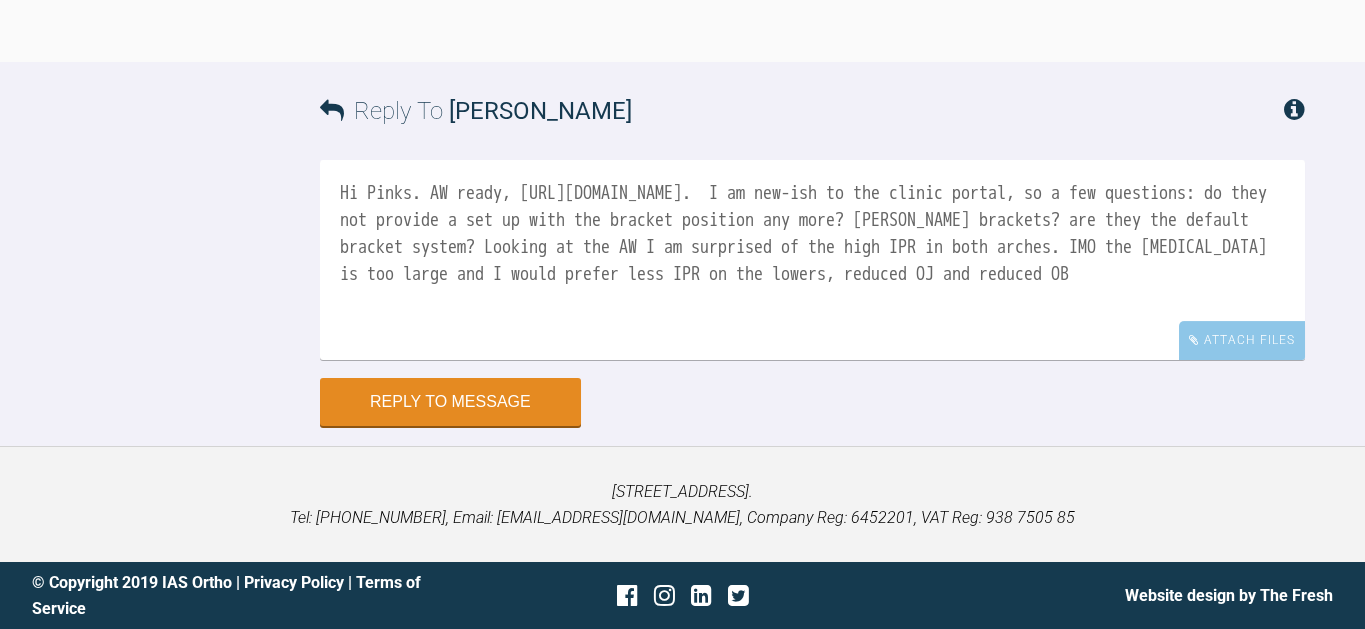 click on "Hi Pinks. AW ready, https://clinics.iaslab.co.uk/#/clinic/patient/118466.  I am new-ish to the clinic portal, so a few questions: do they not provide a set up with the bracket position any more? Lumia brackets? are they the default bracket system? Looking at the AW I am surprised of the high IPR in both arches. IMO the overjet is too large and I would prefer less IPR on the lowers, reduced OJ and reduced OB" at bounding box center (812, 260) 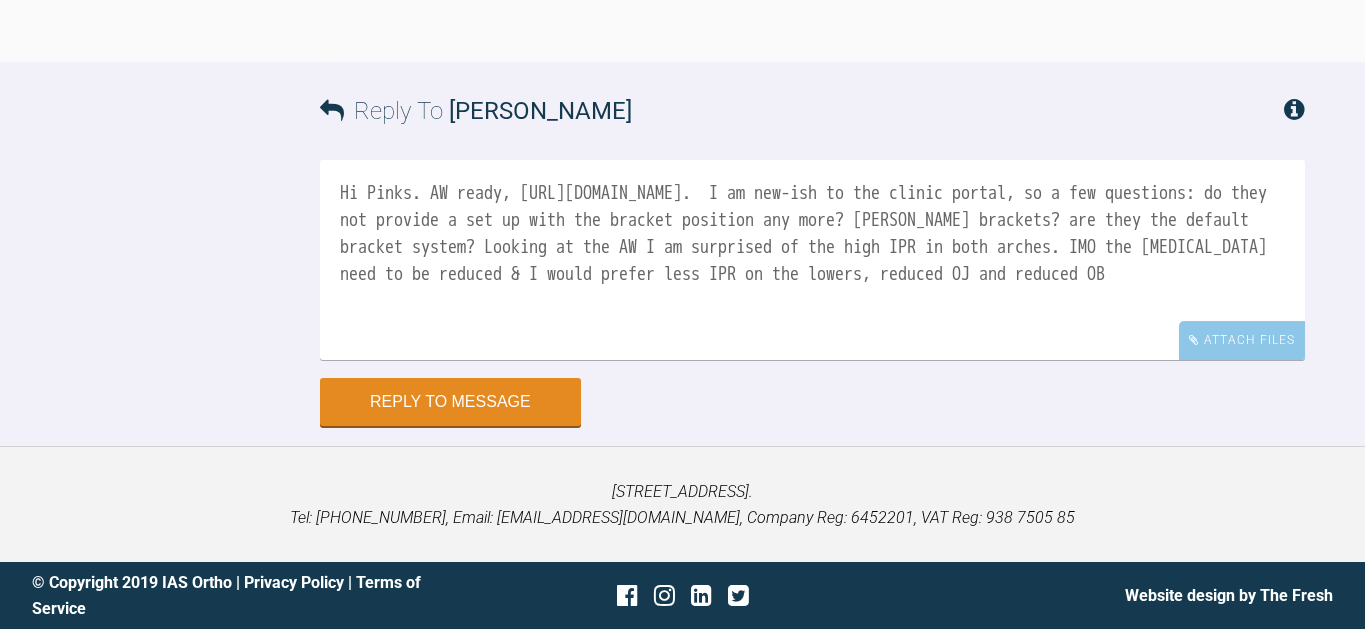 click on "Hi Pinks. AW ready, https://clinics.iaslab.co.uk/#/clinic/patient/118466.  I am new-ish to the clinic portal, so a few questions: do they not provide a set up with the bracket position any more? Lumia brackets? are they the default bracket system? Looking at the AW I am surprised of the high IPR in both arches. IMO the overjet need to be reduced & I would prefer less IPR on the lowers, reduced OJ and reduced OB" at bounding box center (812, 260) 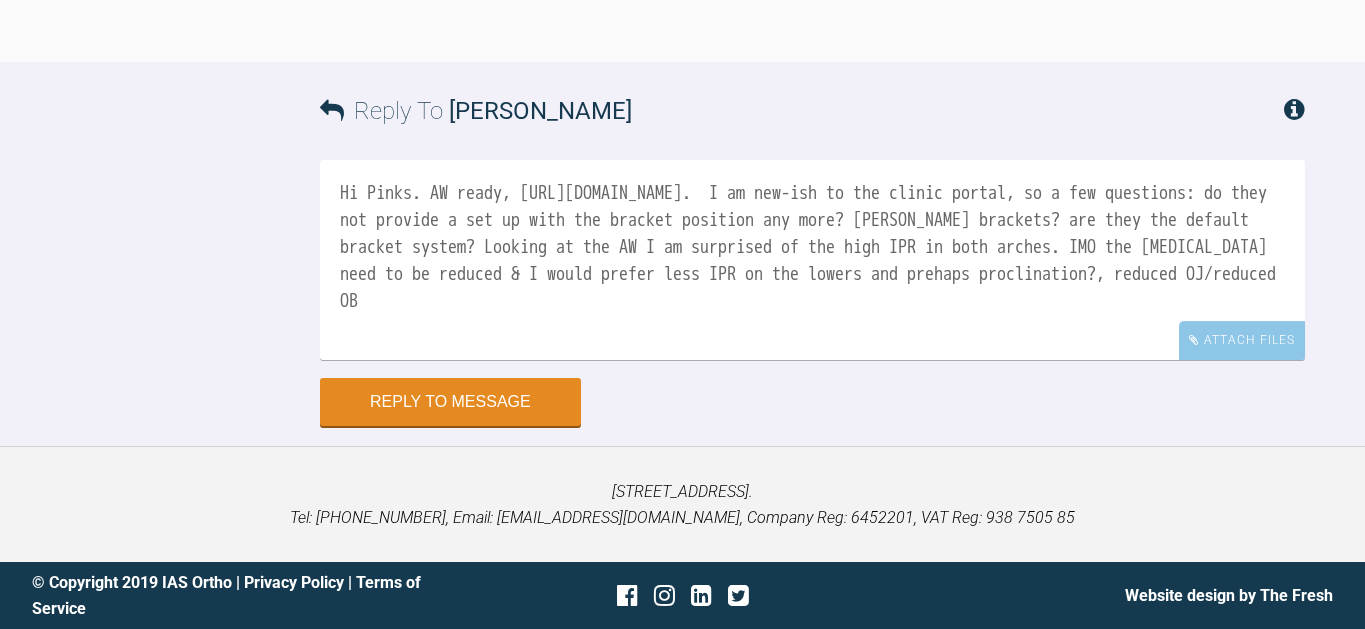 click on "Hi Pinks. AW ready, https://clinics.iaslab.co.uk/#/clinic/patient/118466.  I am new-ish to the clinic portal, so a few questions: do they not provide a set up with the bracket position any more? Lumia brackets? are they the default bracket system? Looking at the AW I am surprised of the high IPR in both arches. IMO the overjet need to be reduced & I would prefer less IPR on the lowers and prehaps proclination?, reduced OJ/reduced OB" at bounding box center [812, 260] 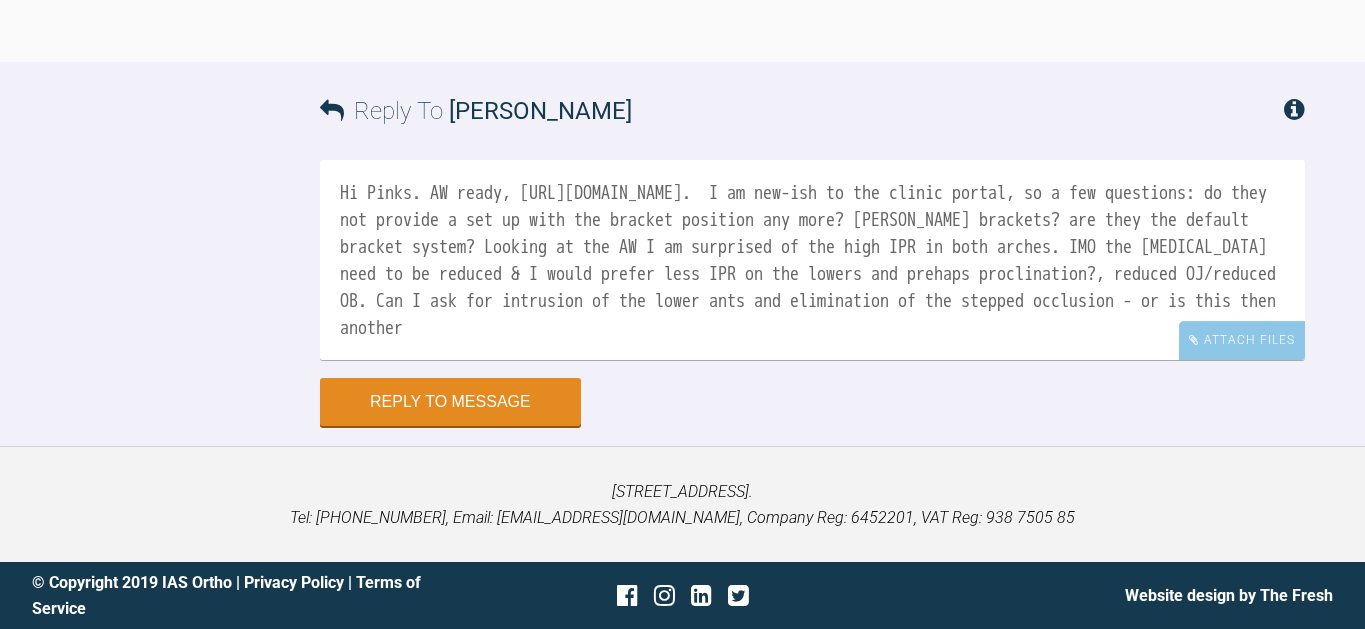 scroll, scrollTop: 6, scrollLeft: 0, axis: vertical 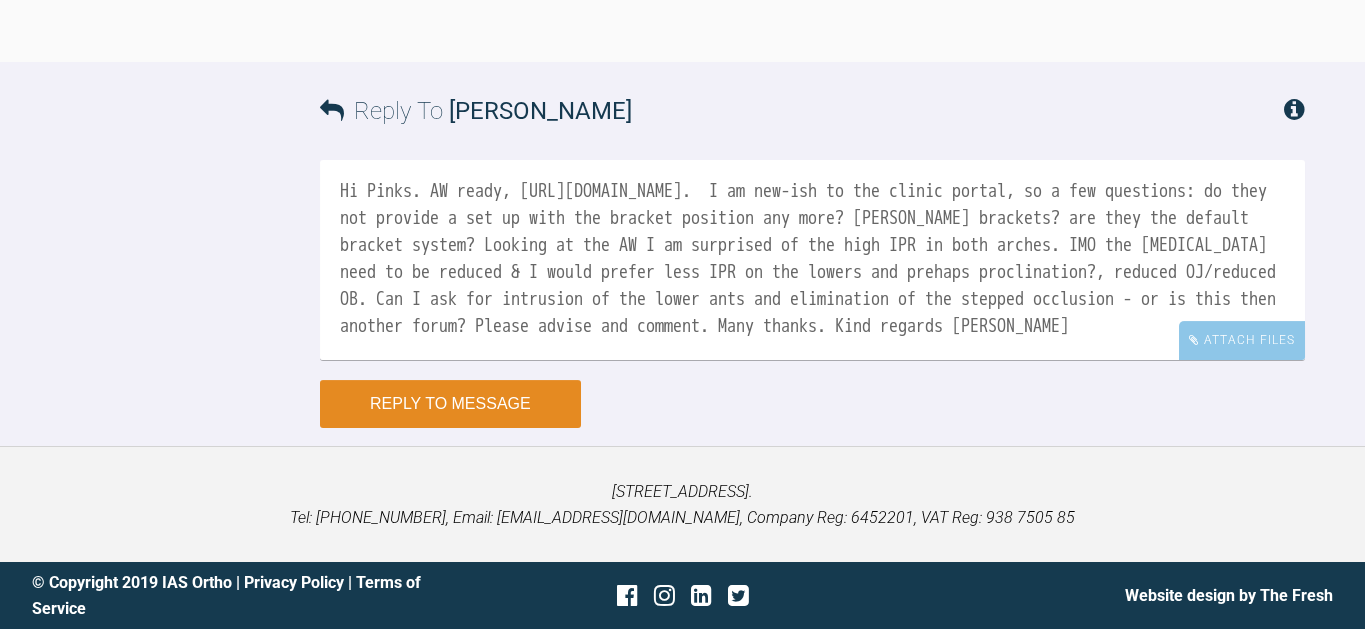 type on "Hi Pinks. AW ready, https://clinics.iaslab.co.uk/#/clinic/patient/118466.  I am new-ish to the clinic portal, so a few questions: do they not provide a set up with the bracket position any more? Lumia brackets? are they the default bracket system? Looking at the AW I am surprised of the high IPR in both arches. IMO the overjet need to be reduced & I would prefer less IPR on the lowers and prehaps proclination?, reduced OJ/reduced OB. Can I ask for intrusion of the lower ants and elimination of the stepped occlusion - or is this then another forum? Please advise and comment. Many thanks. Kind regards Kirsten" 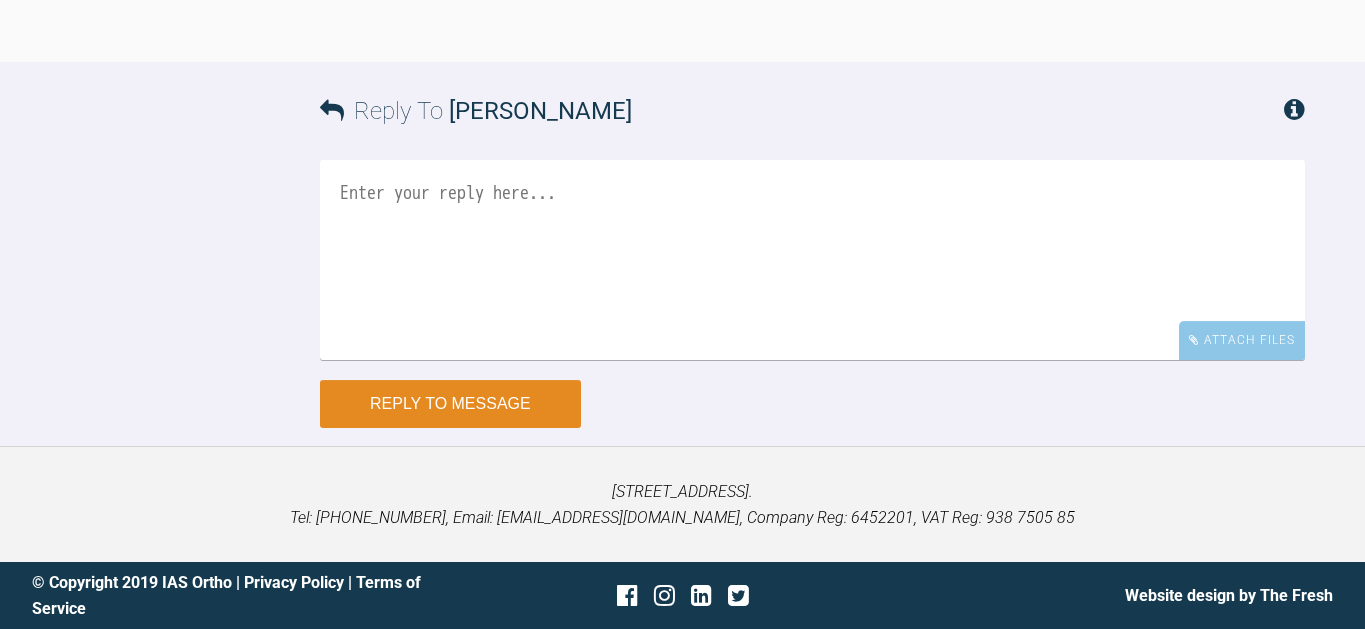 scroll, scrollTop: 0, scrollLeft: 0, axis: both 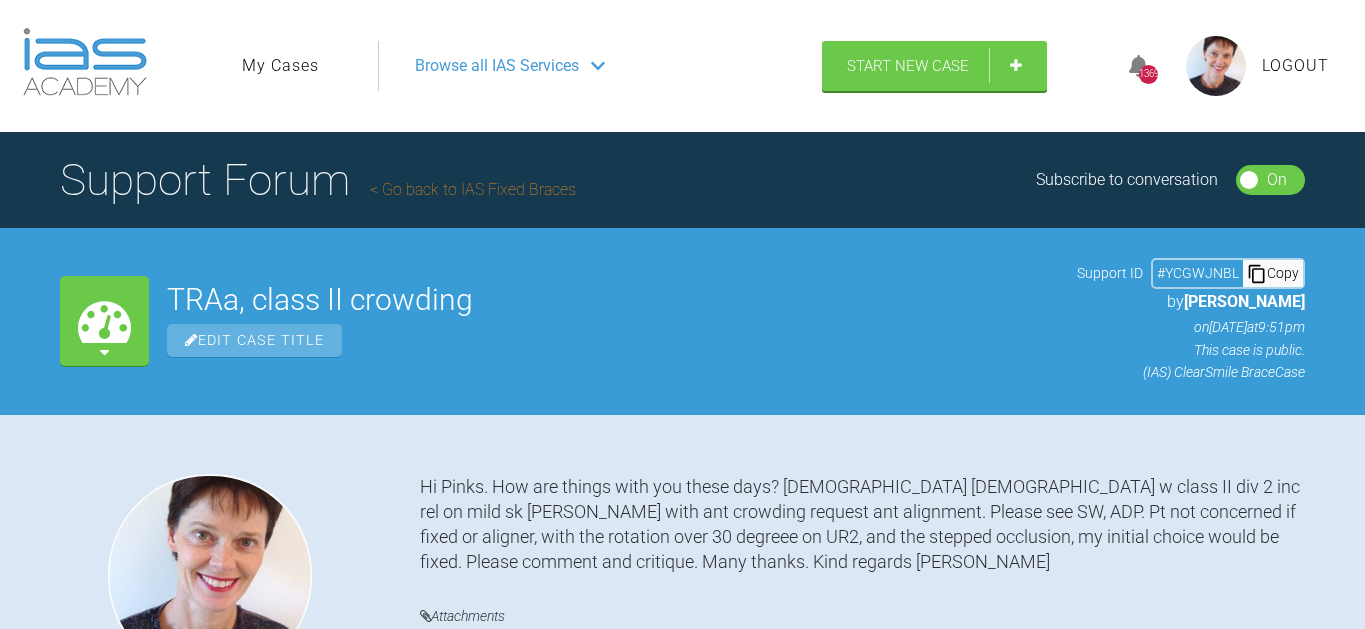 click on "Go back to IAS Fixed Braces" at bounding box center [473, 189] 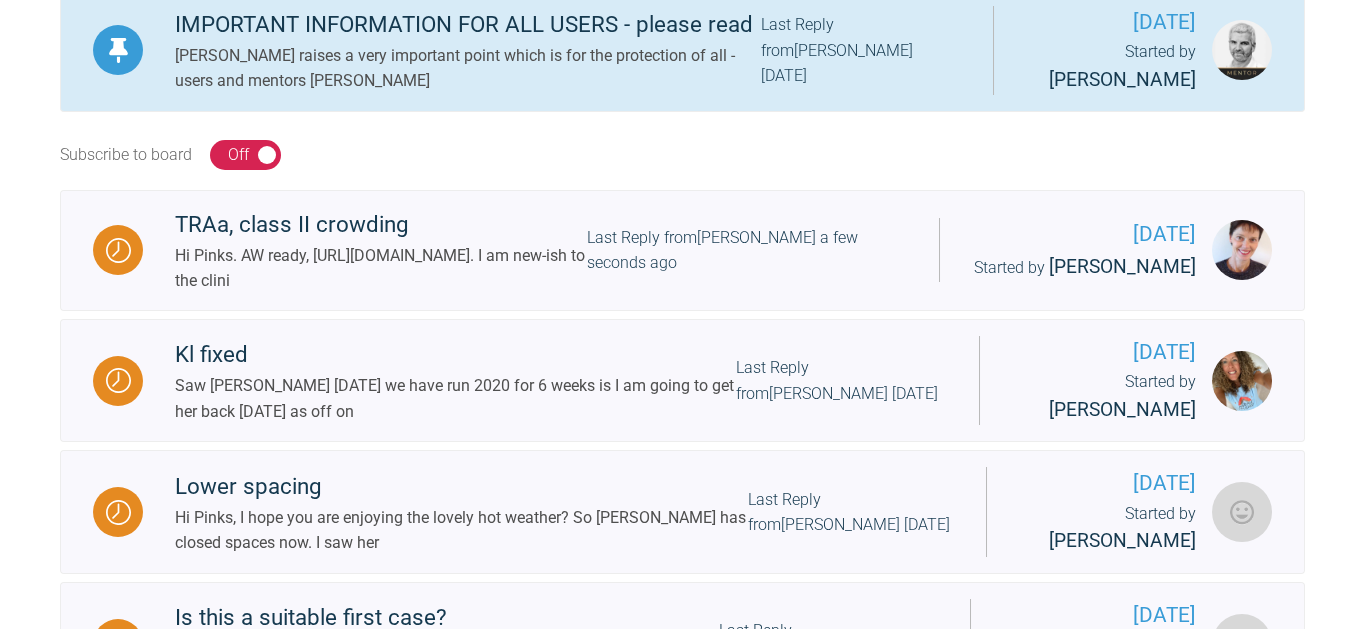 scroll, scrollTop: 527, scrollLeft: 0, axis: vertical 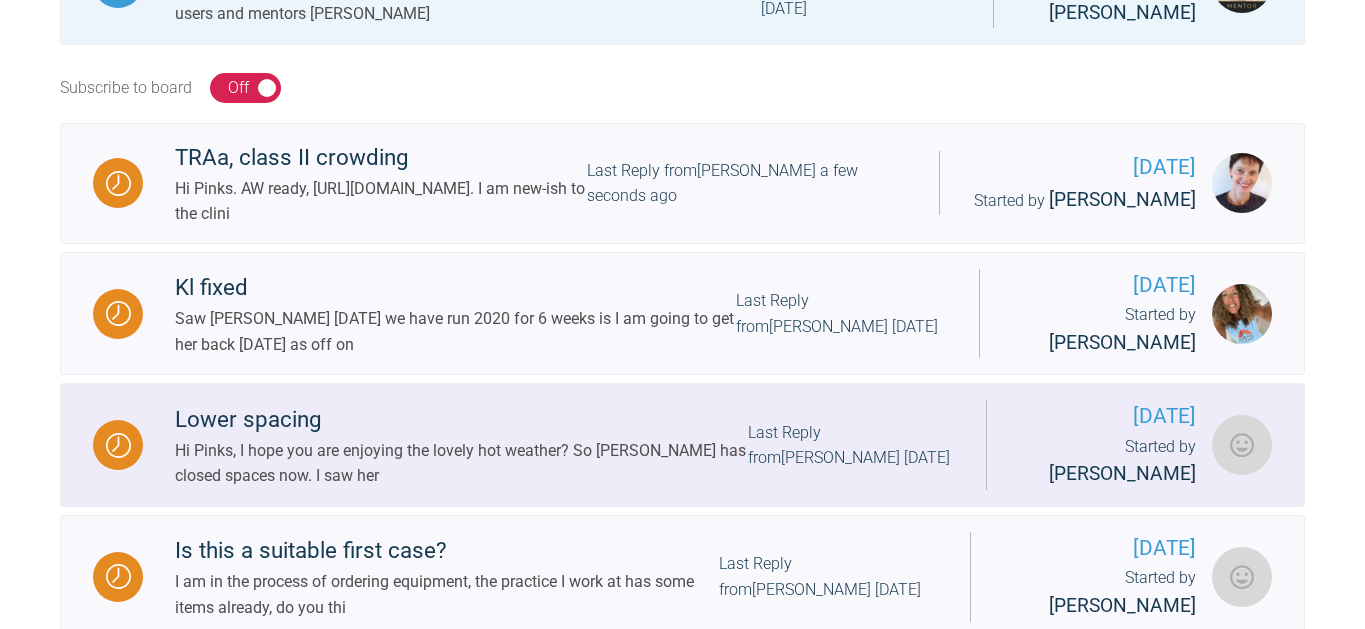 click on "Hi Pinks,
I hope you are enjoying  the lovely hot weather?
So Tracy has closed spaces now. I saw her" at bounding box center (461, 463) 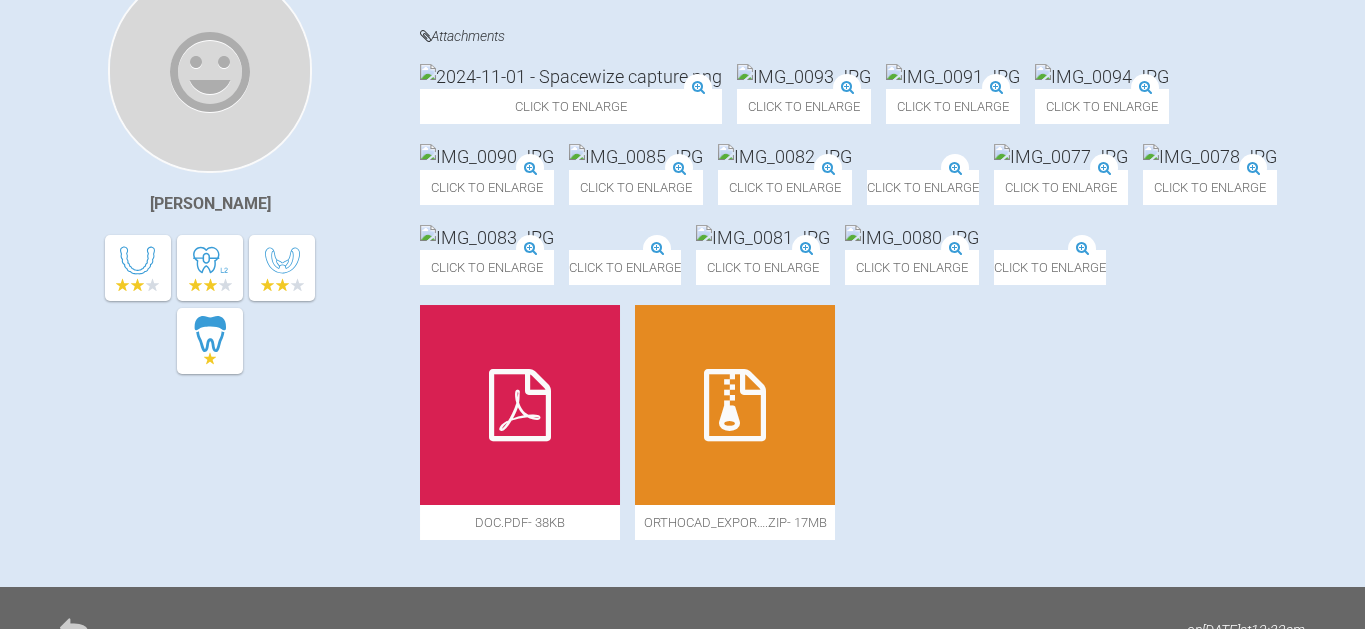 scroll, scrollTop: 0, scrollLeft: 0, axis: both 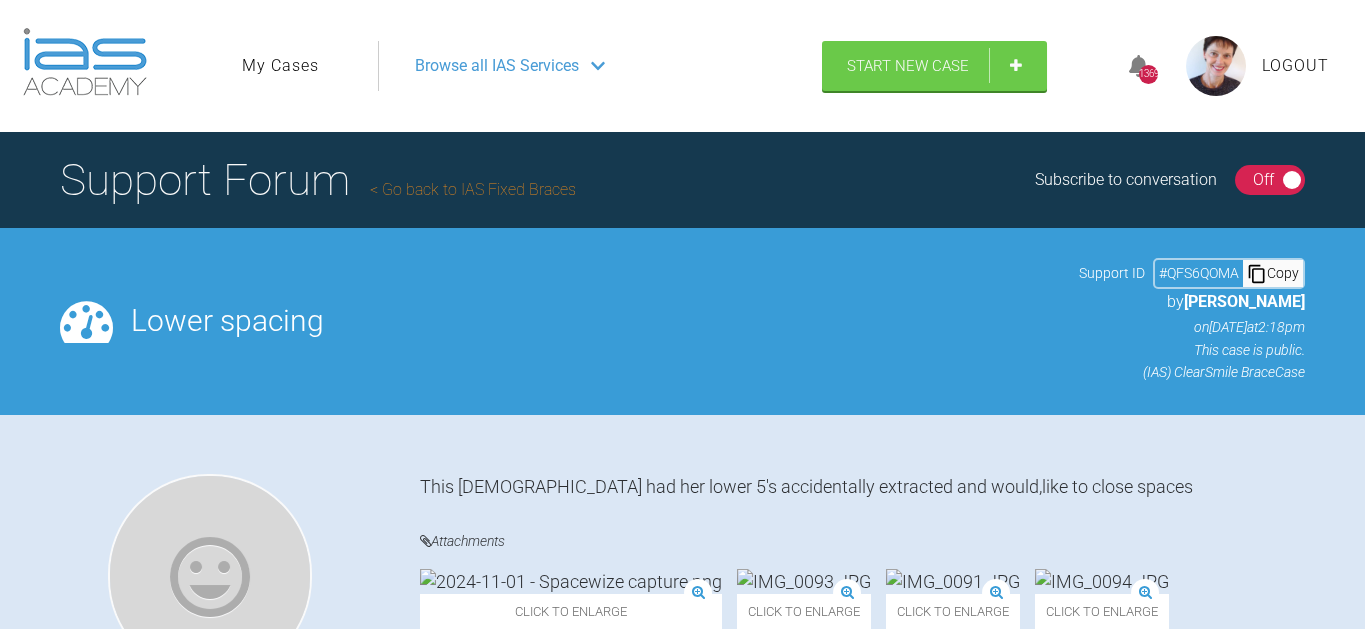 click on "Go back to IAS Fixed Braces" at bounding box center (473, 189) 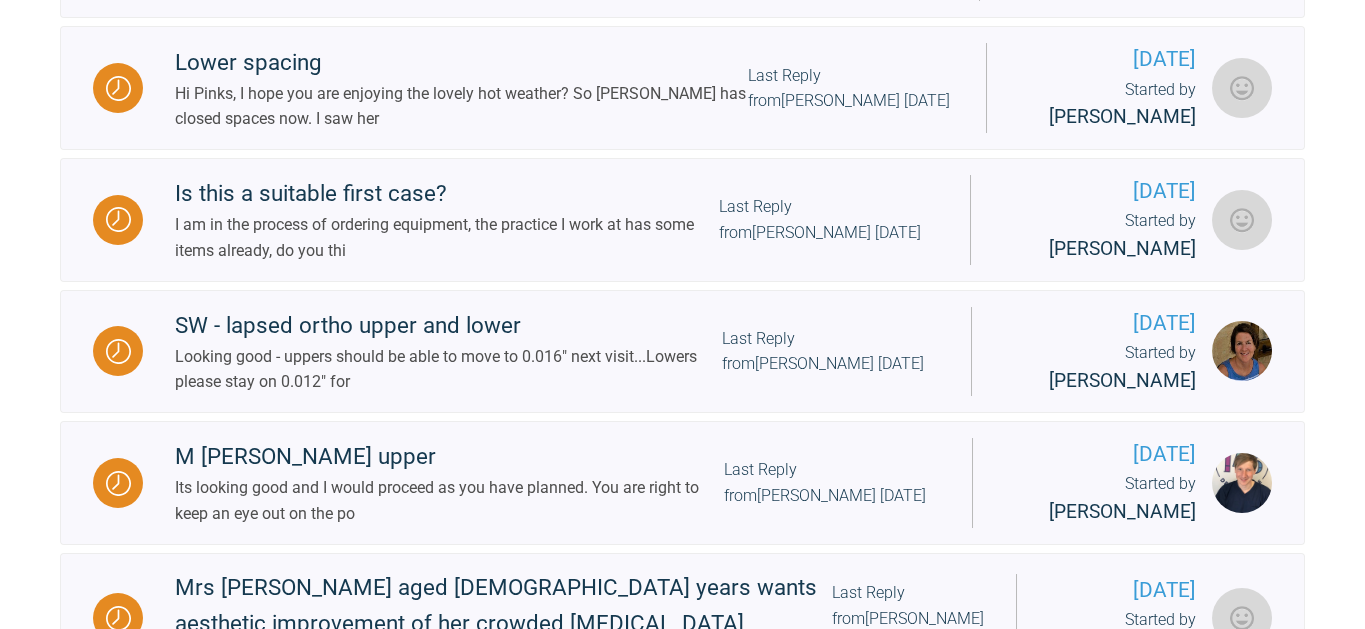 scroll, scrollTop: 888, scrollLeft: 0, axis: vertical 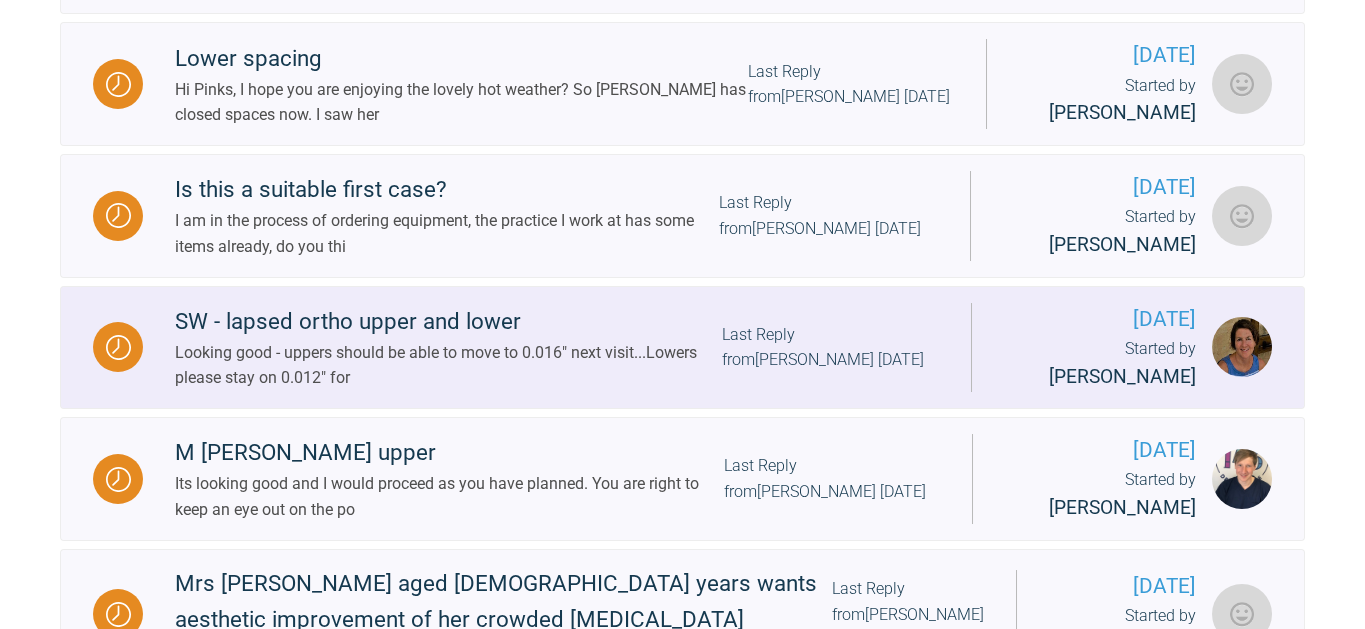 click on "SW - lapsed ortho upper and lower" at bounding box center (448, 322) 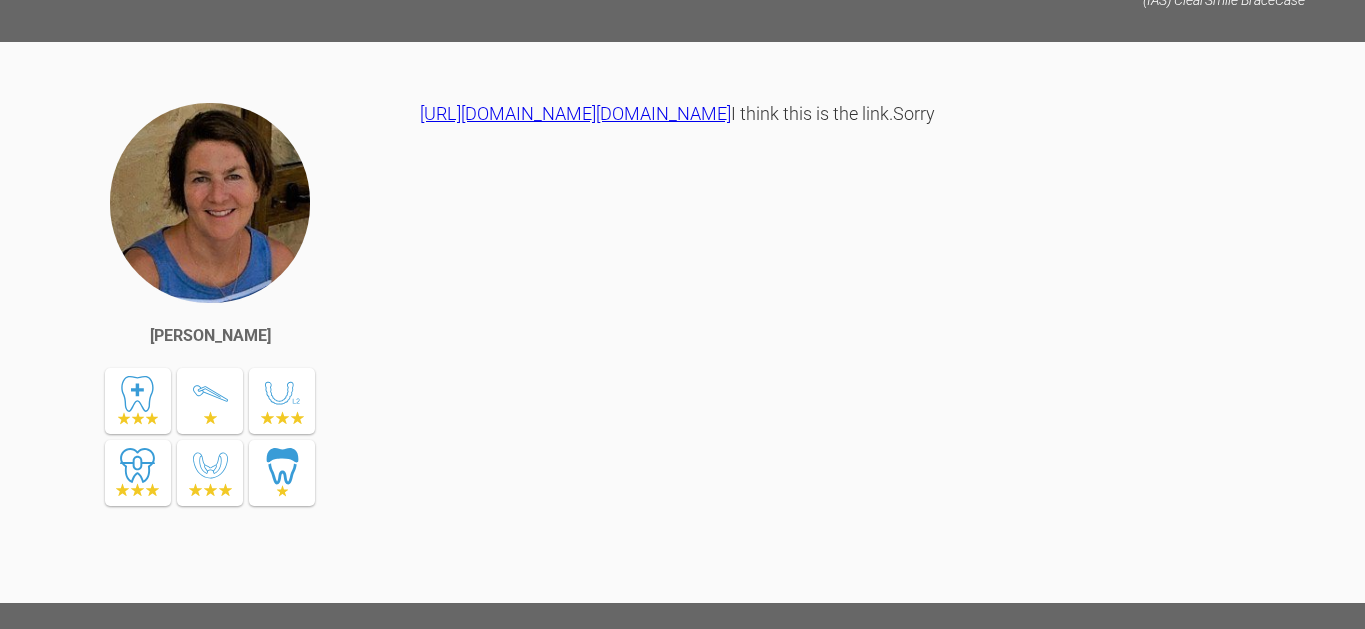 scroll, scrollTop: 2689, scrollLeft: 0, axis: vertical 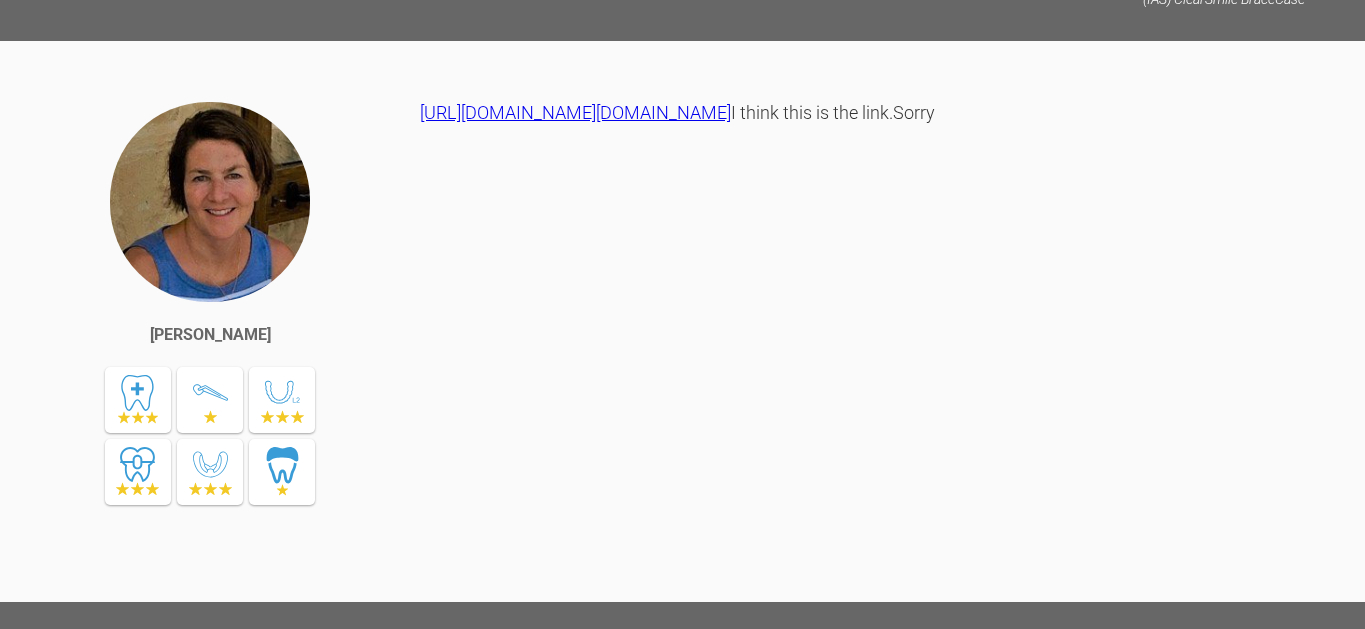 drag, startPoint x: 520, startPoint y: 320, endPoint x: 1380, endPoint y: 403, distance: 863.996 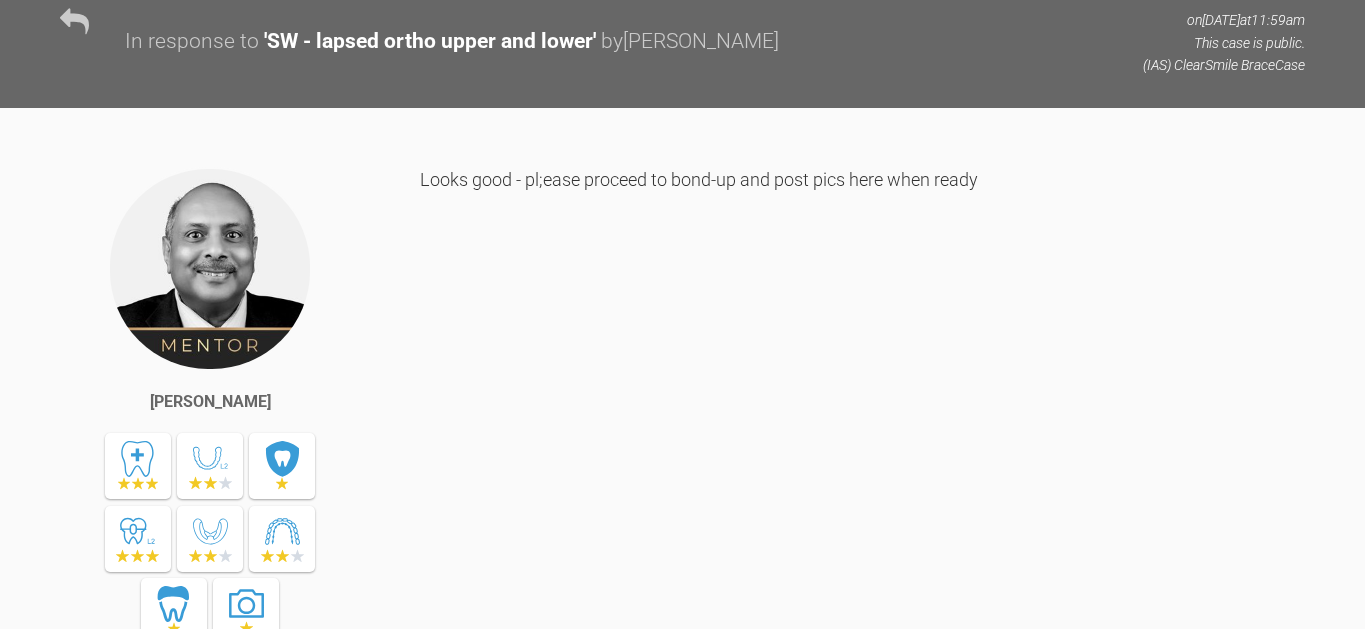 scroll, scrollTop: 3315, scrollLeft: 0, axis: vertical 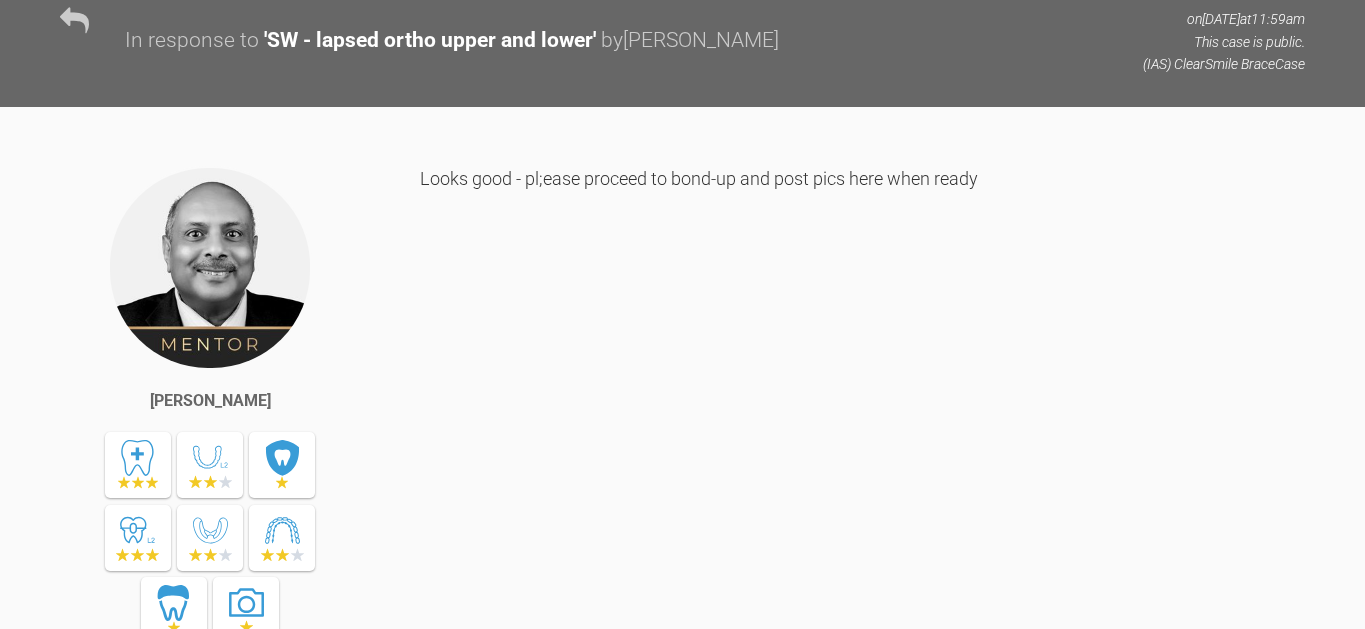 click on "[URL][DOMAIN_NAME][DOMAIN_NAME]" at bounding box center (575, -514) 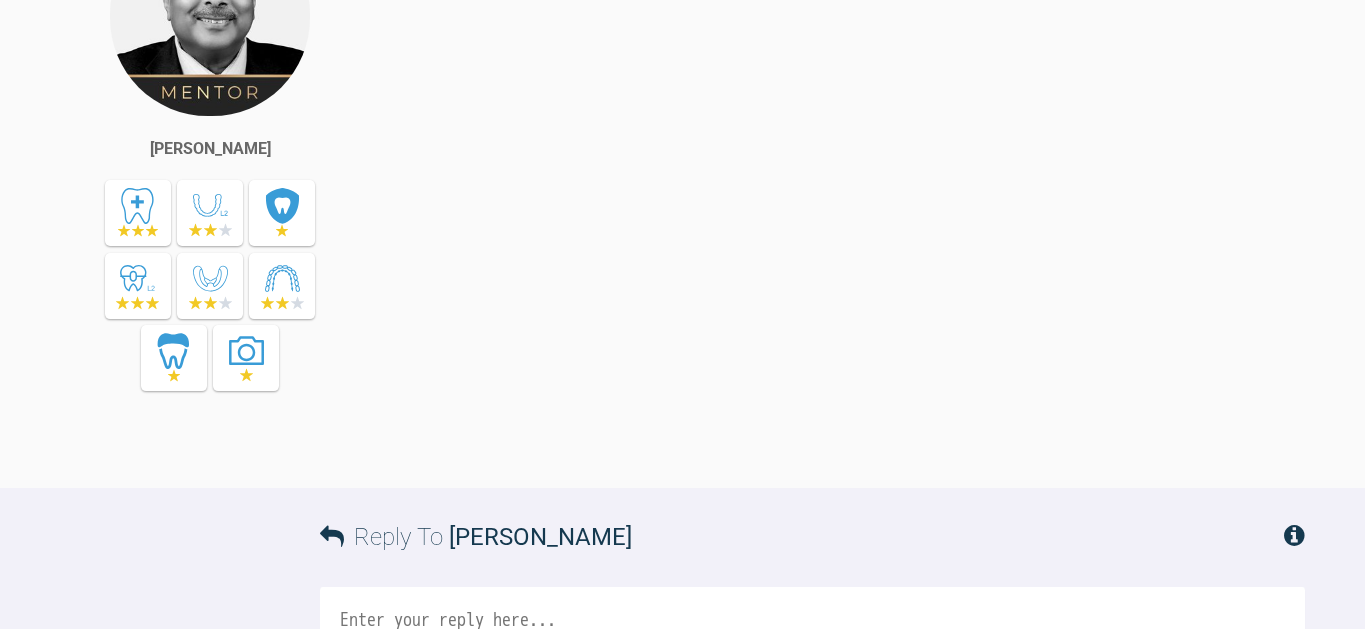 scroll, scrollTop: 4822, scrollLeft: 0, axis: vertical 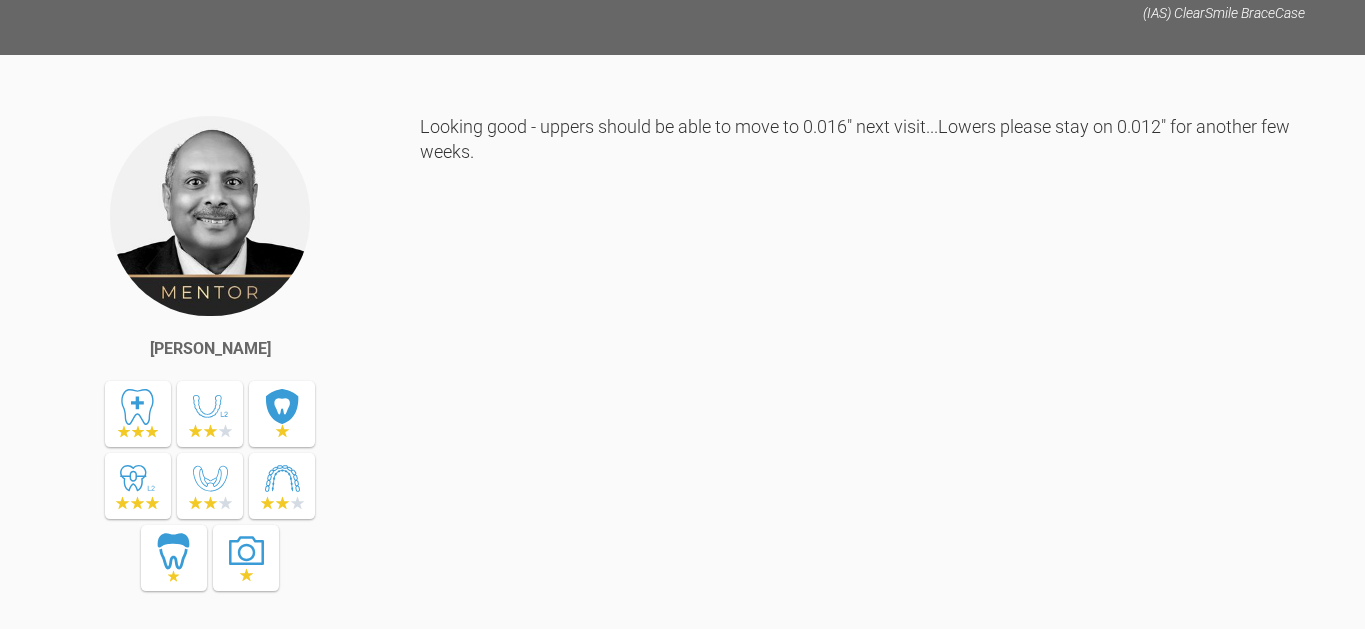 click at bounding box center [497, -220] 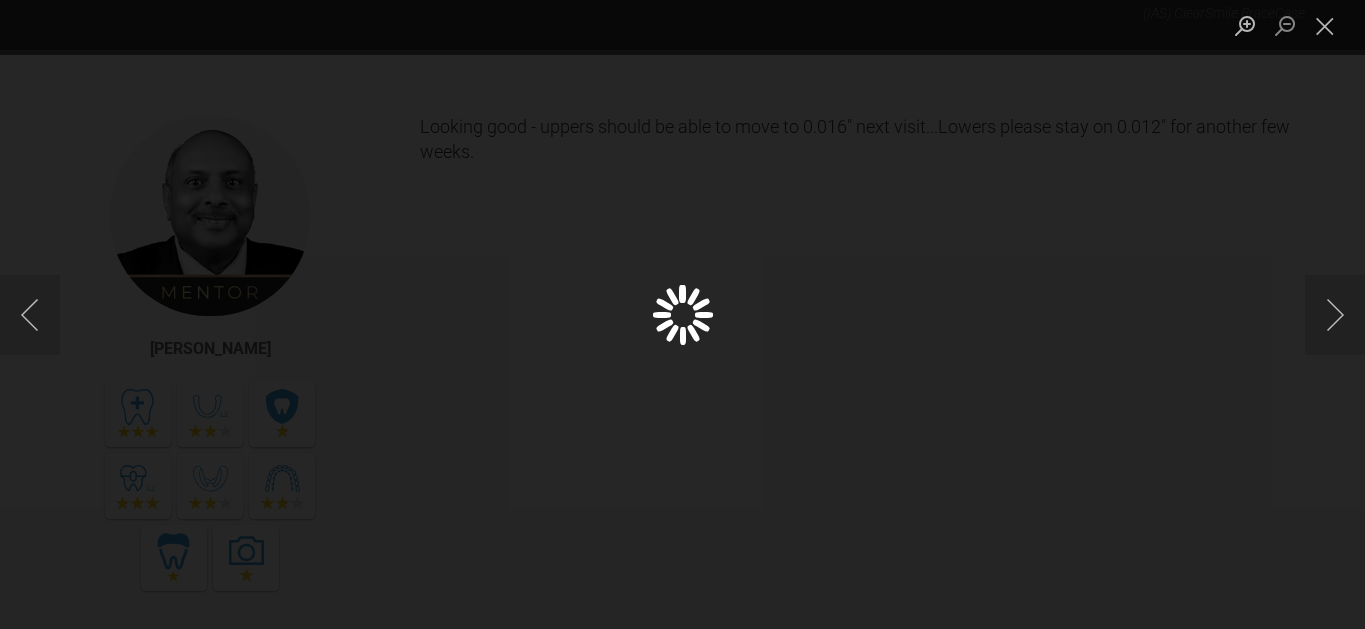 click at bounding box center (682, 314) 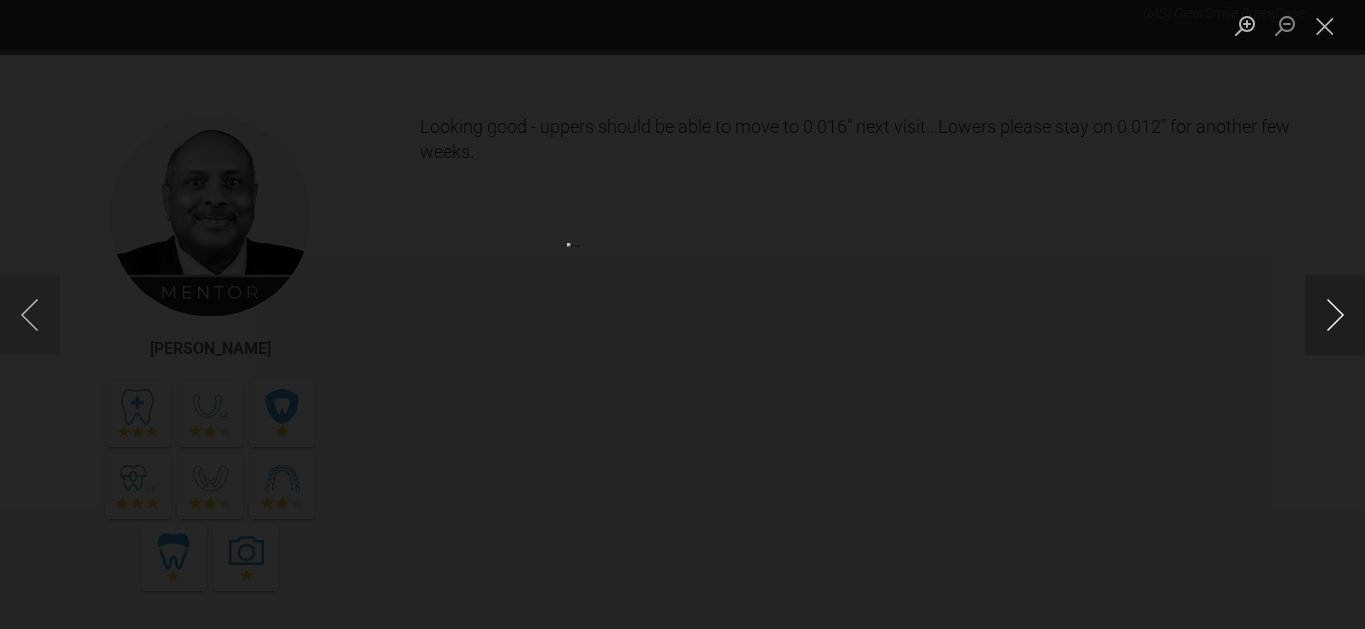 click at bounding box center (1335, 315) 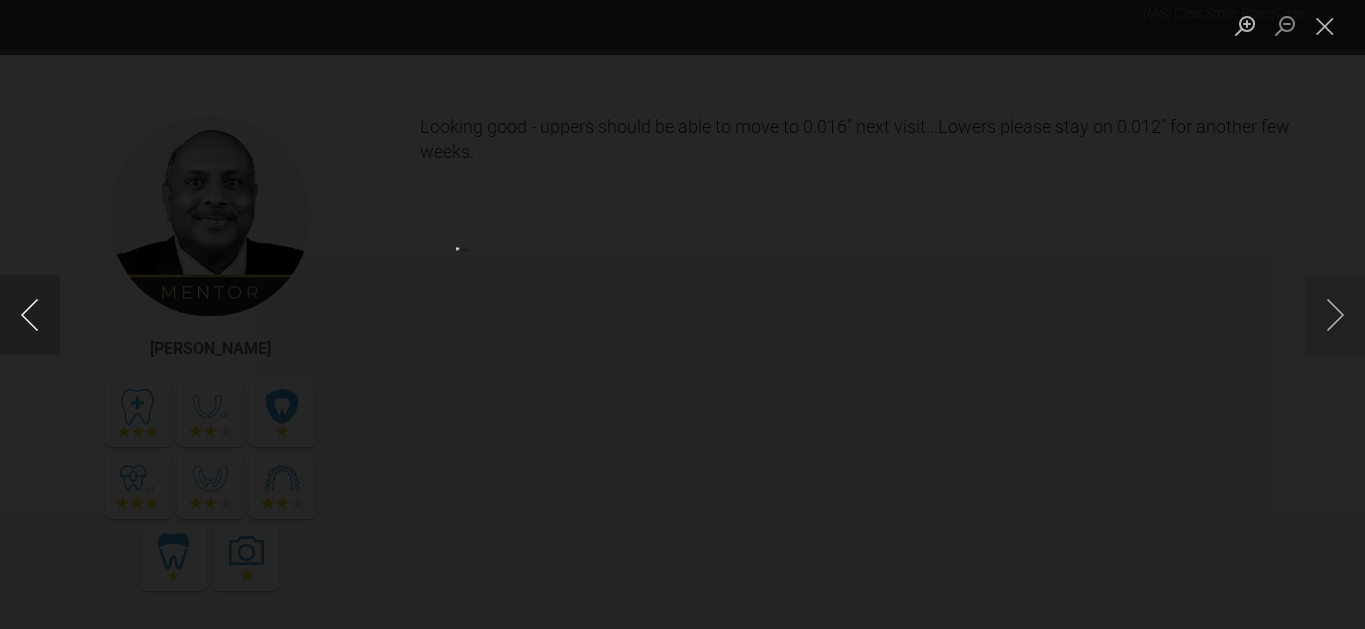 click at bounding box center [30, 315] 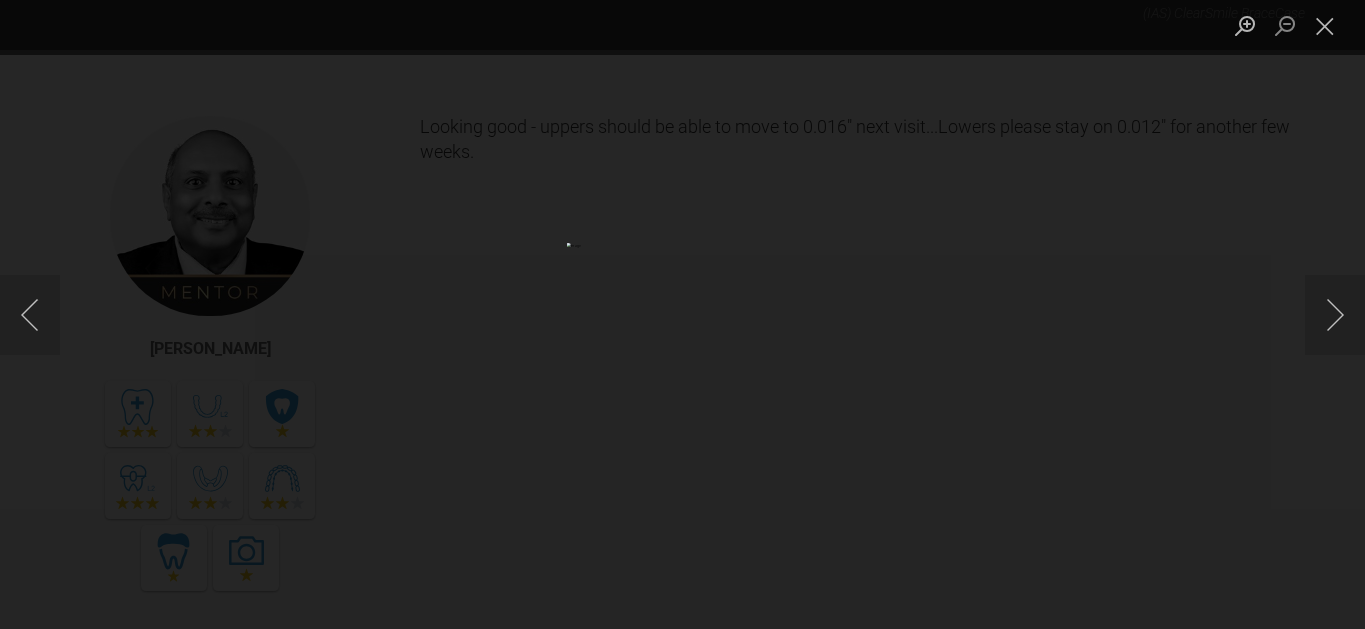 click at bounding box center (-476, 314) 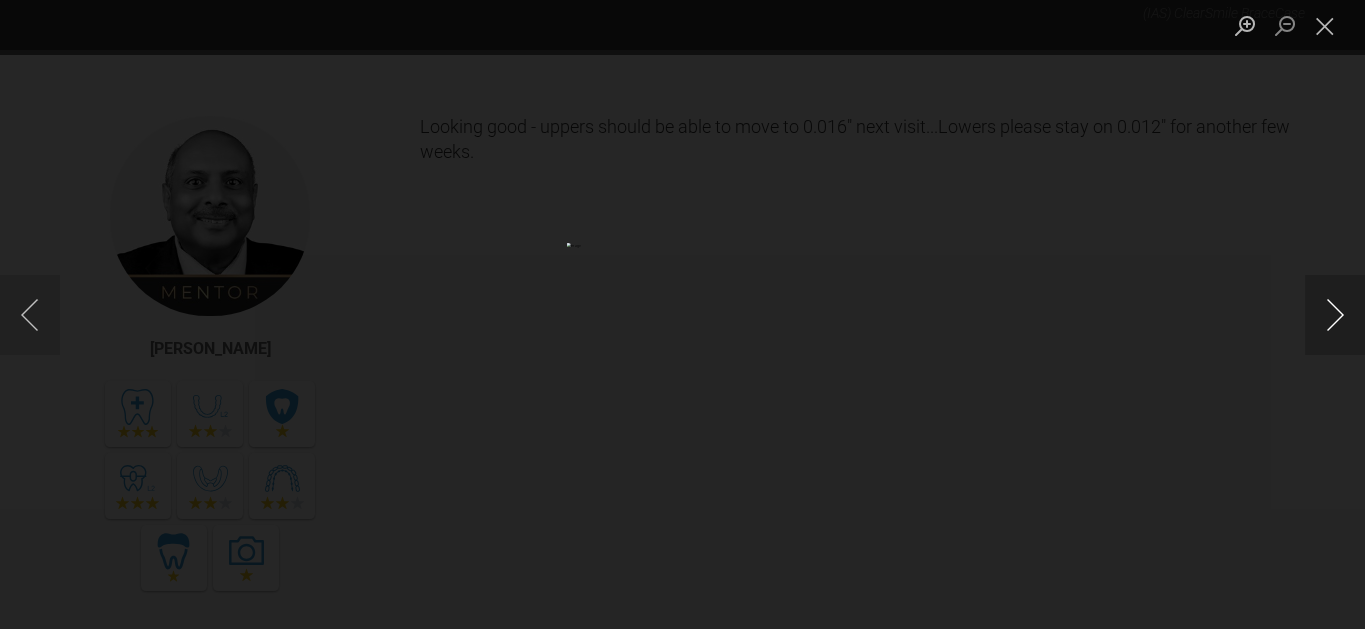 click at bounding box center [1335, 315] 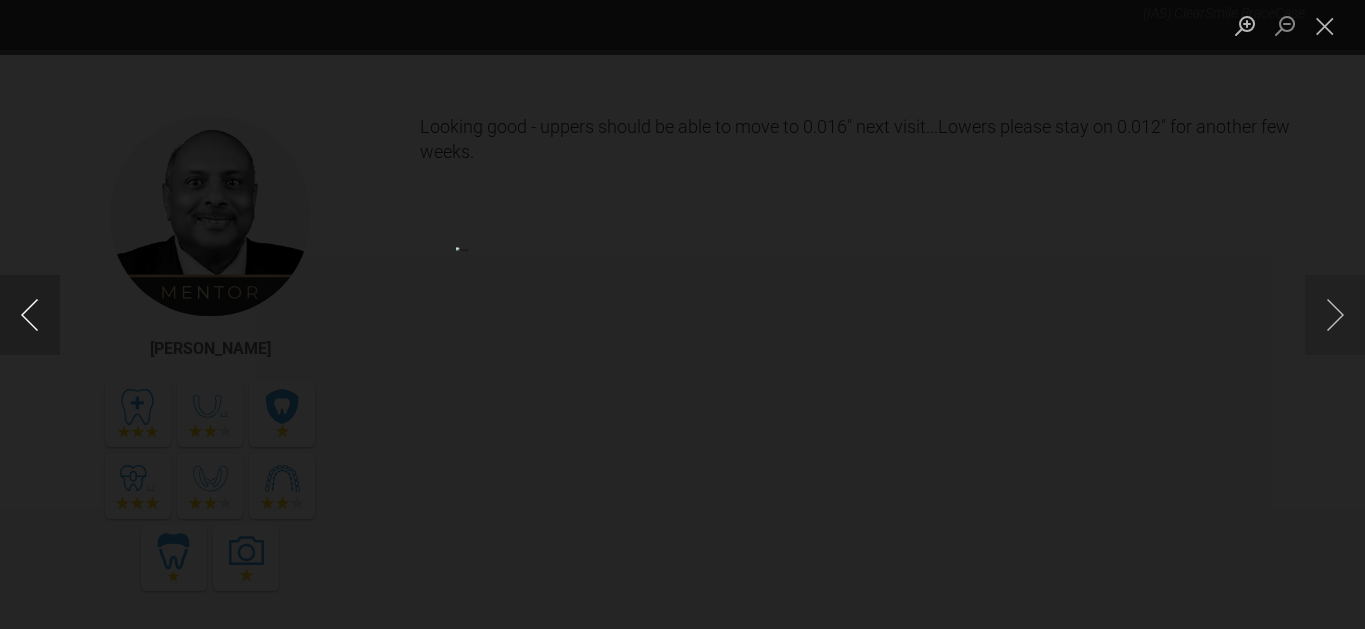 click at bounding box center [30, 315] 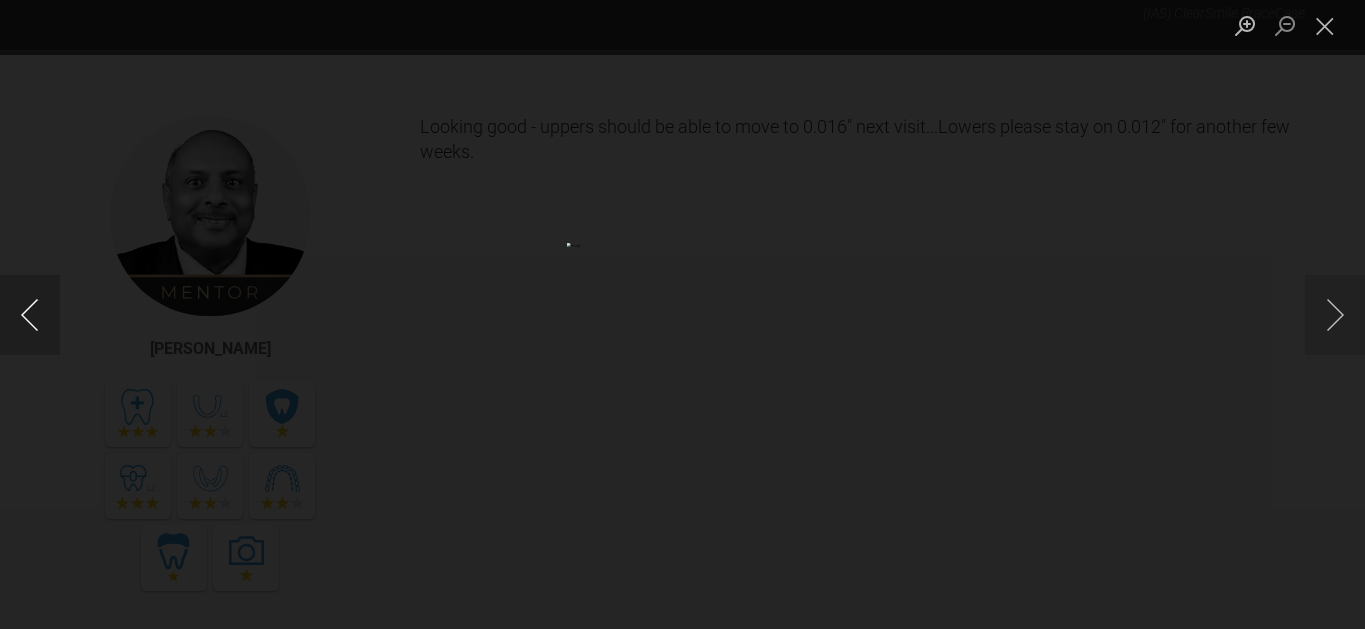 click at bounding box center [30, 315] 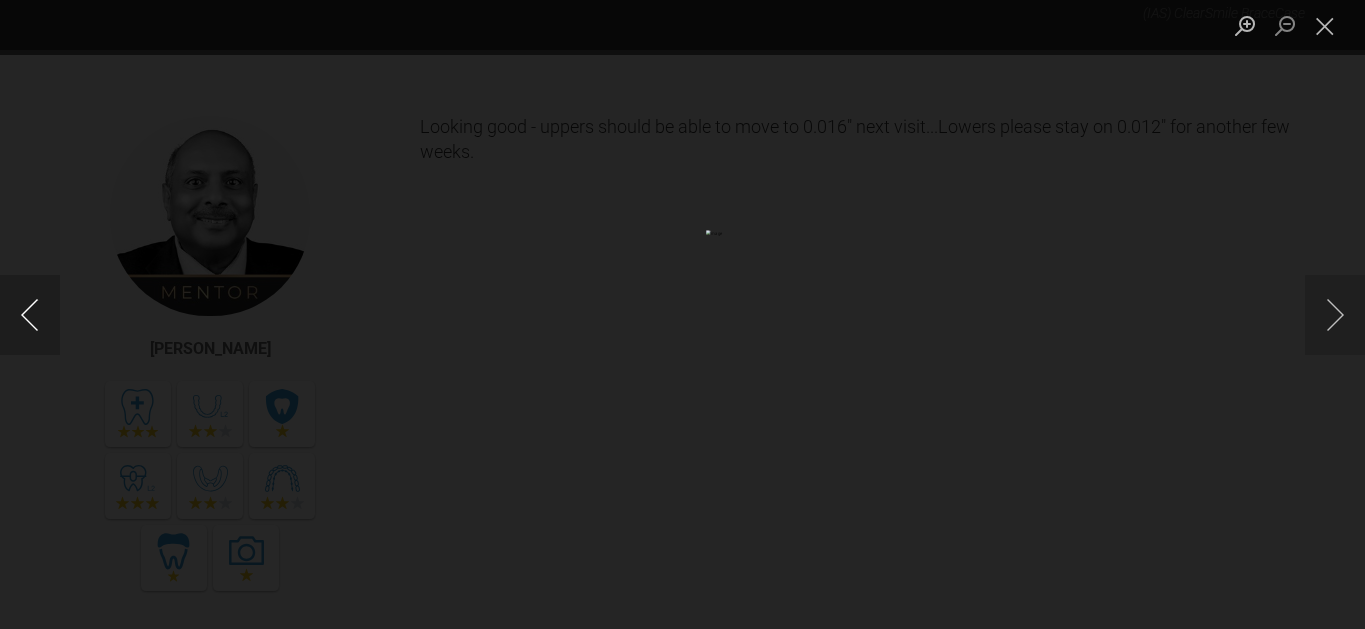 click at bounding box center [30, 315] 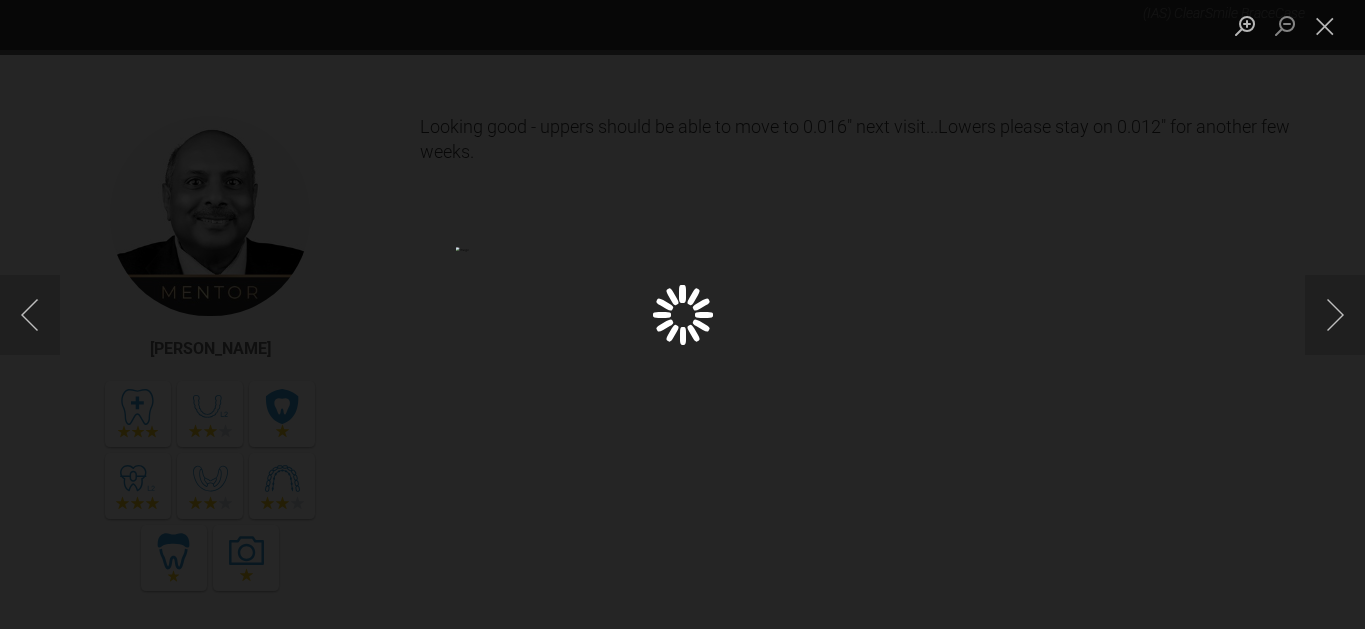 click at bounding box center [682, 314] 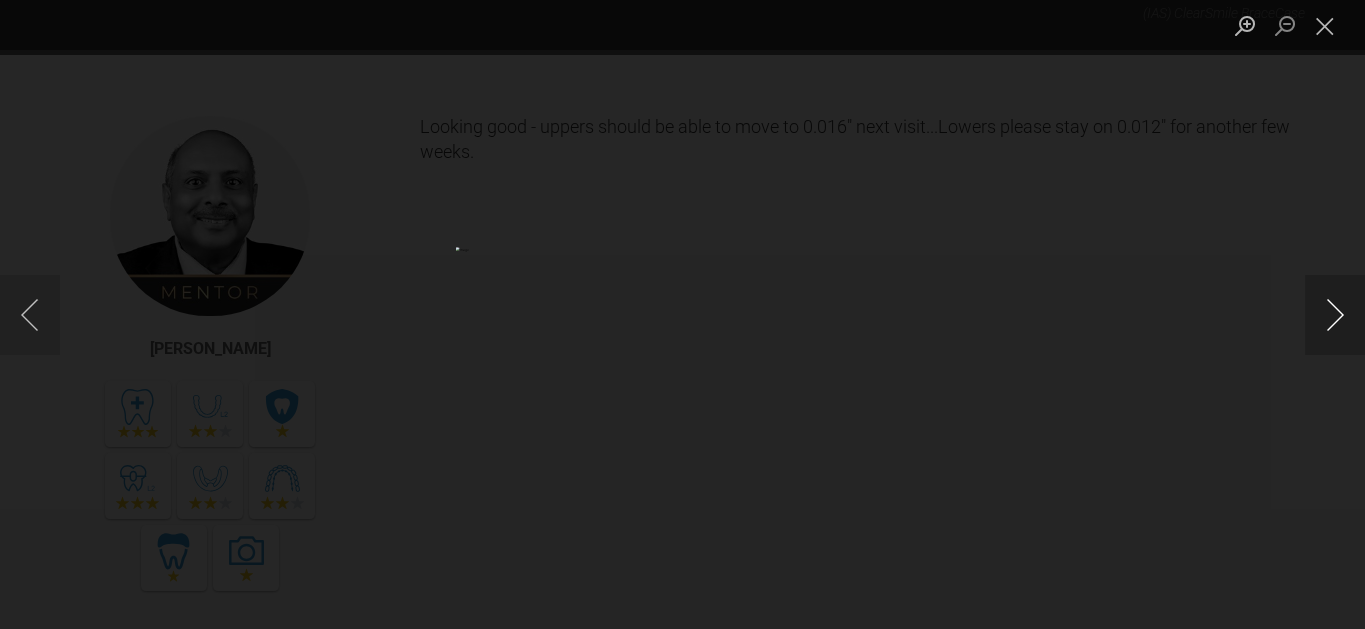 click at bounding box center (1335, 315) 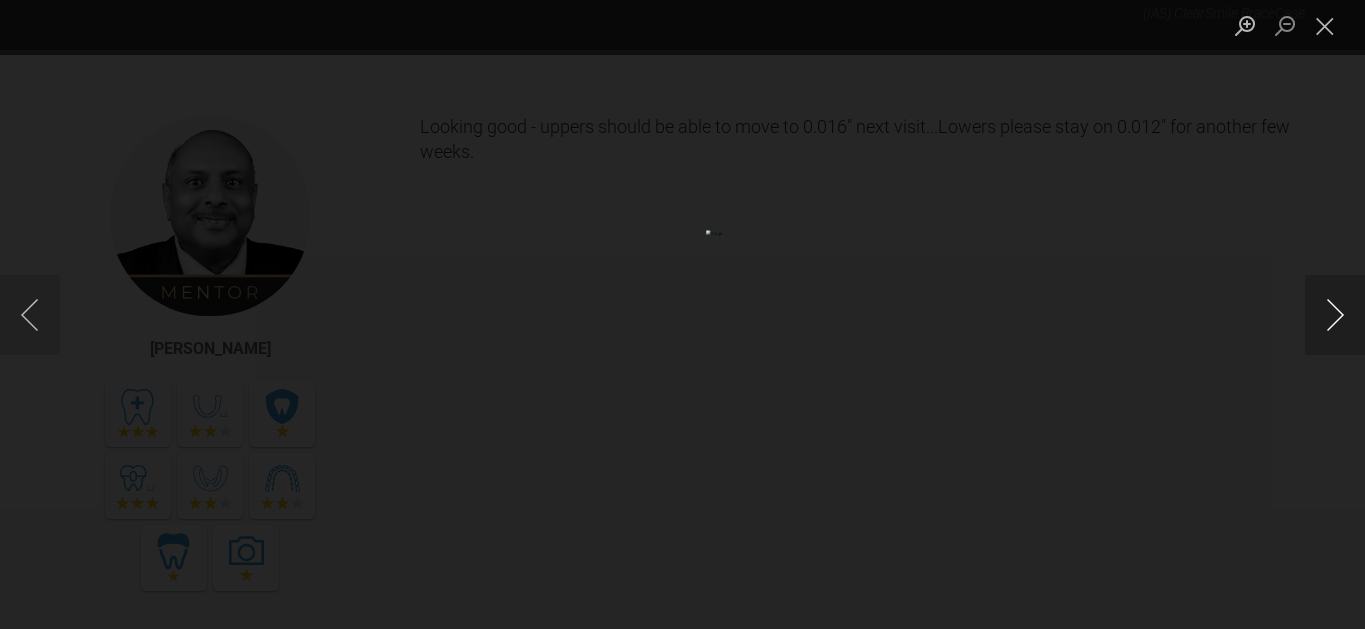 click at bounding box center (1335, 315) 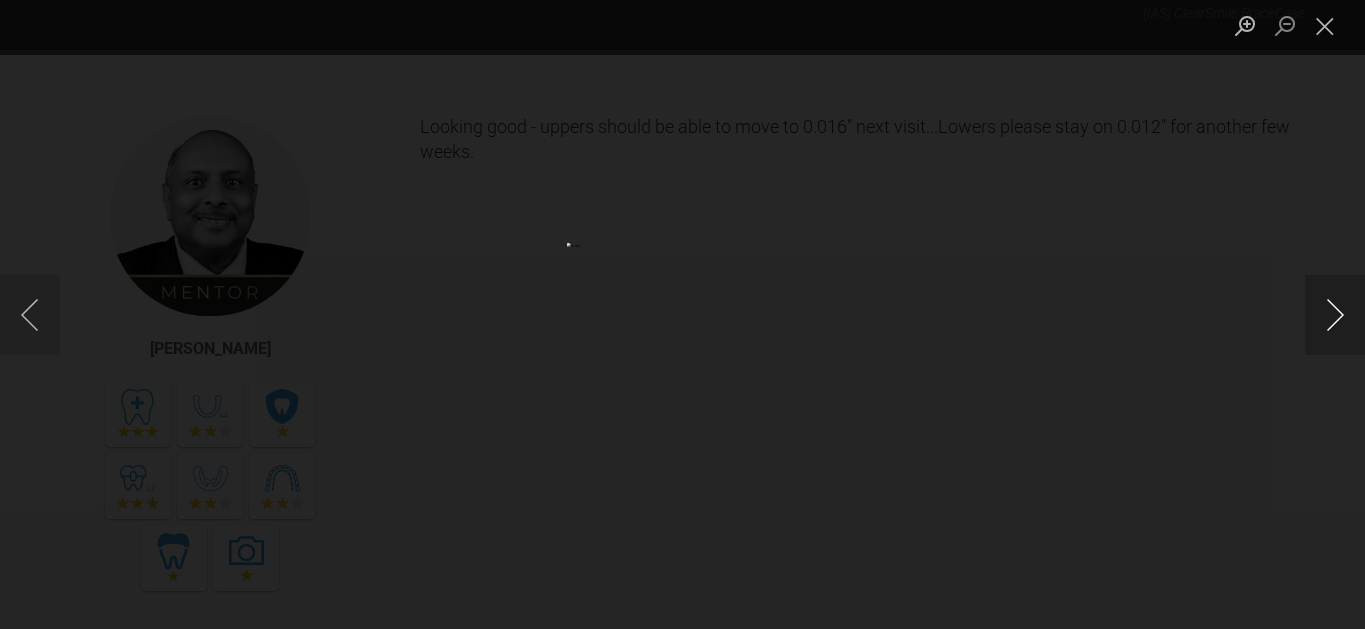 click at bounding box center [1335, 315] 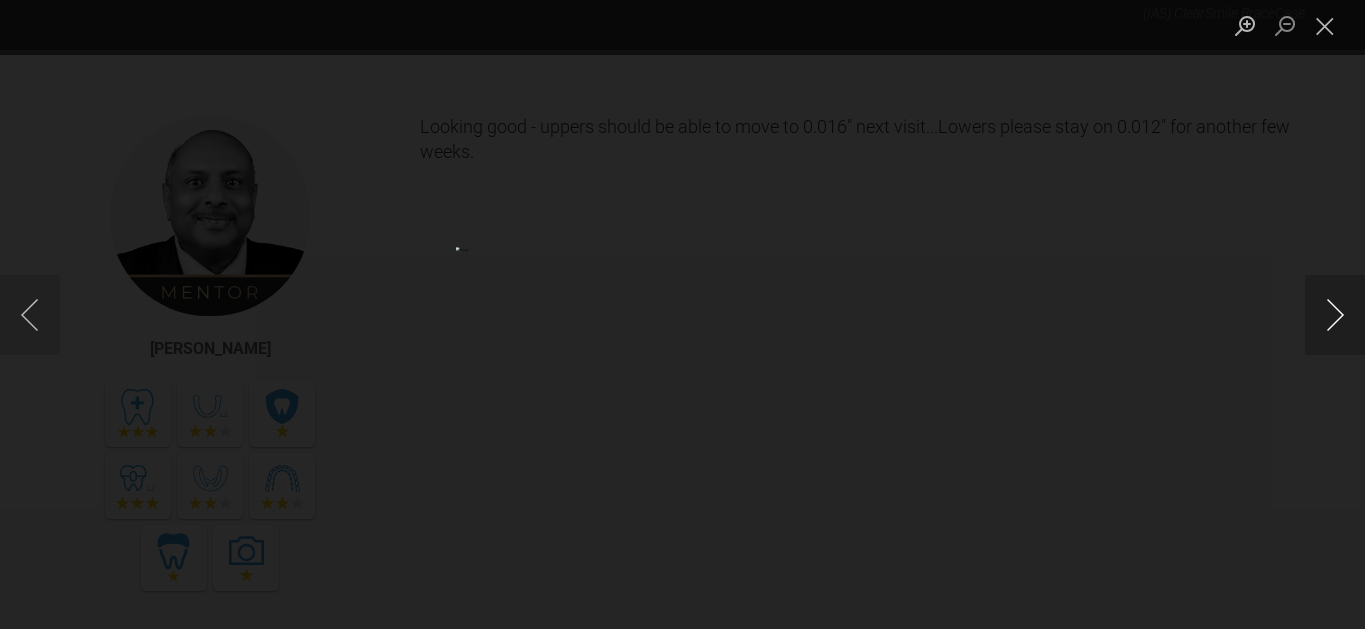 click at bounding box center (1335, 315) 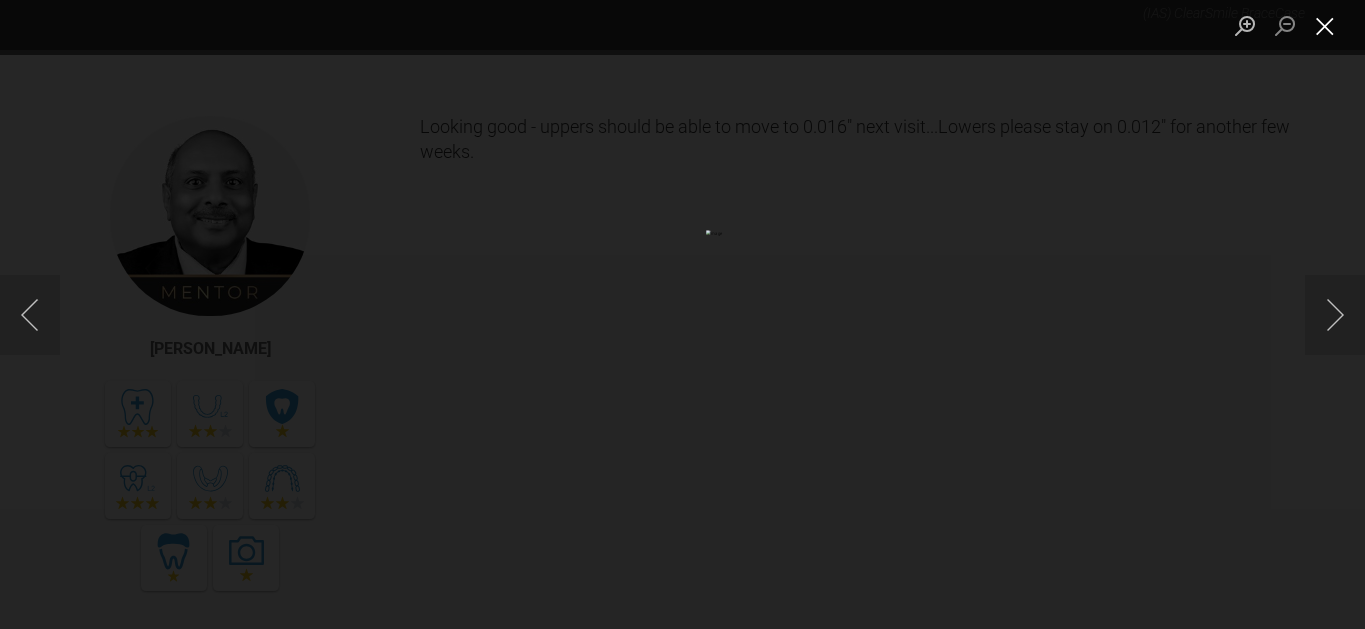 click at bounding box center (1325, 25) 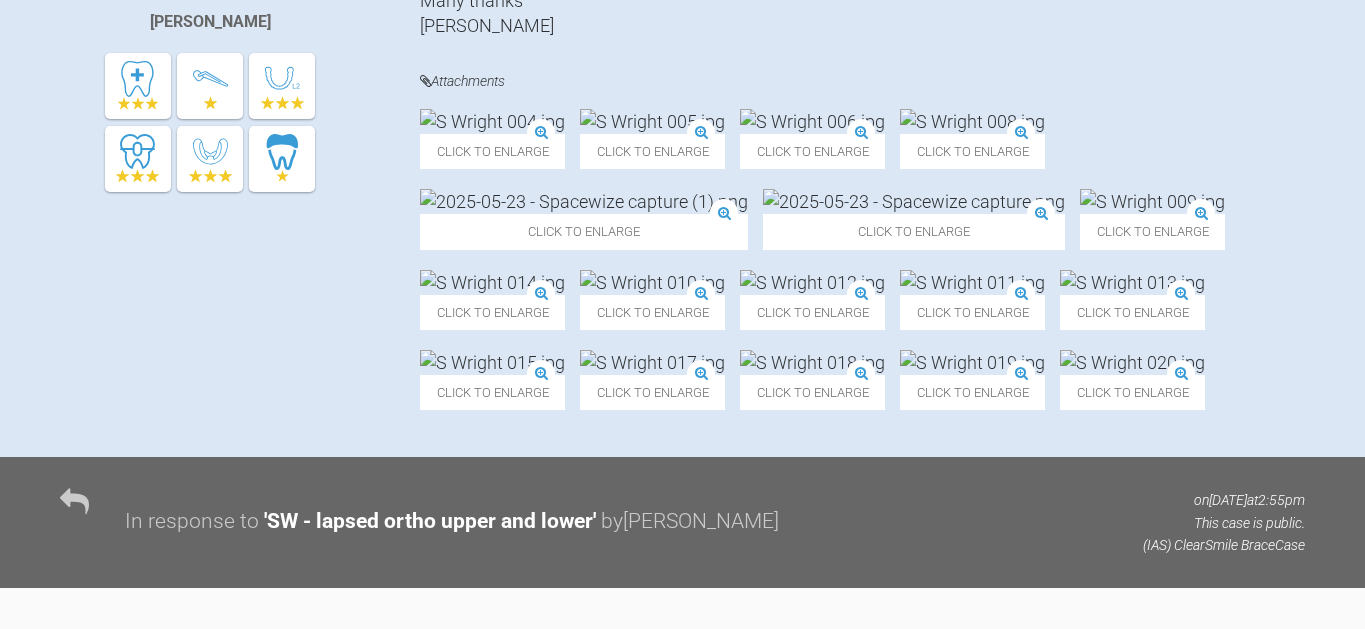 scroll, scrollTop: 0, scrollLeft: 0, axis: both 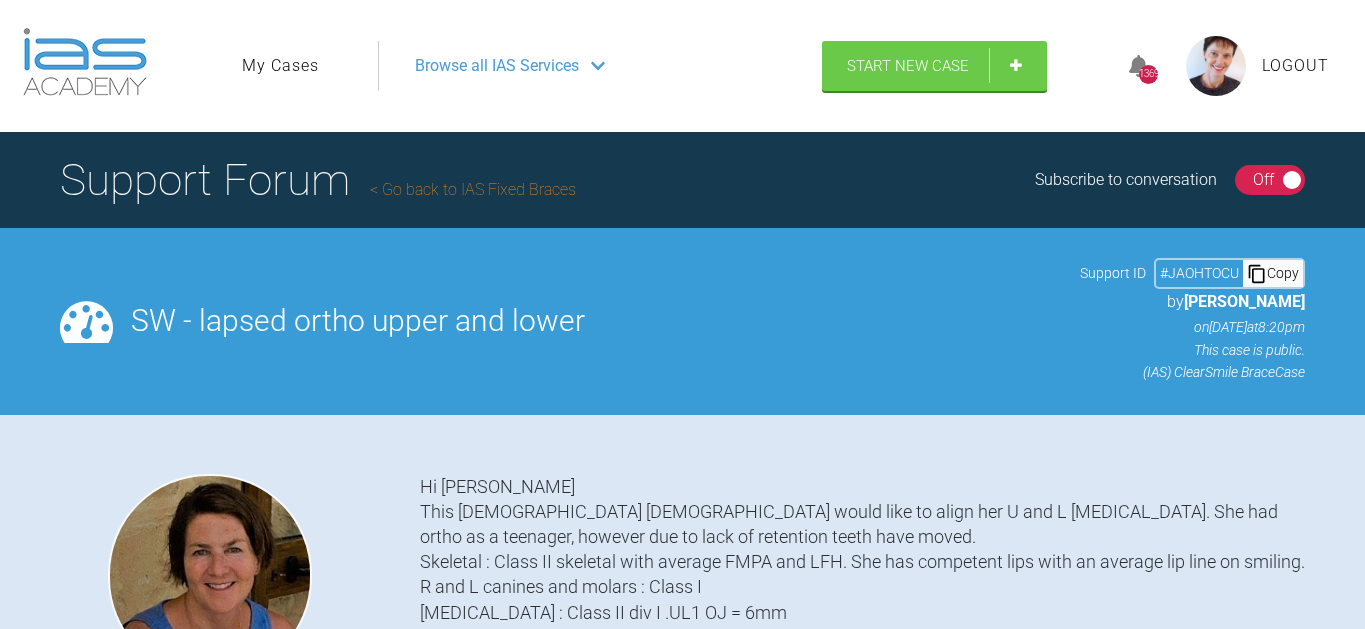 click on "On Off" at bounding box center [1270, 180] 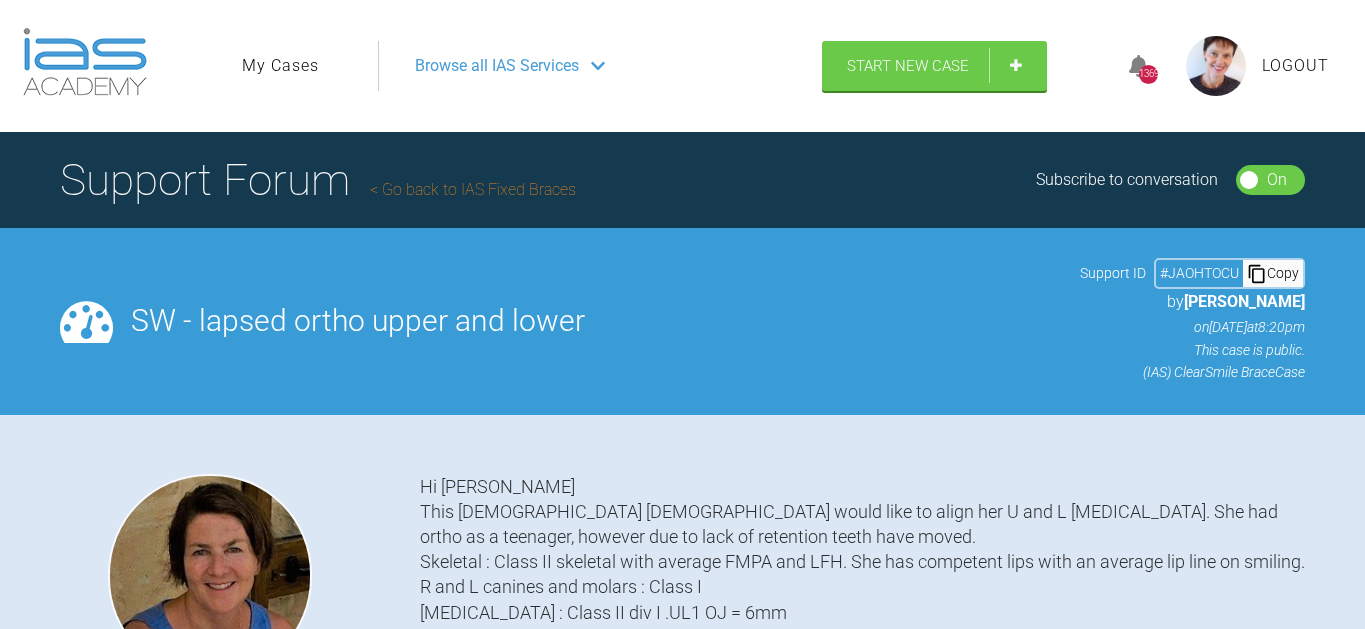 click on "Browse all IAS Services" at bounding box center [591, 66] 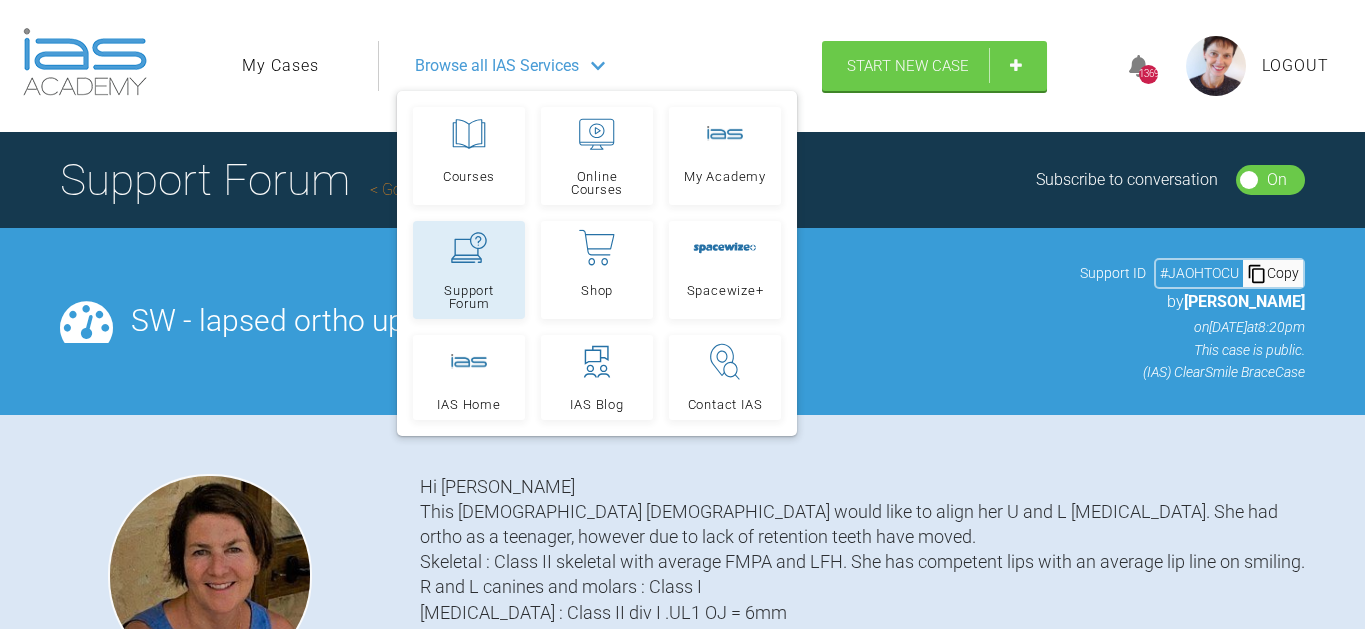 click on "Support Forum" at bounding box center (469, 270) 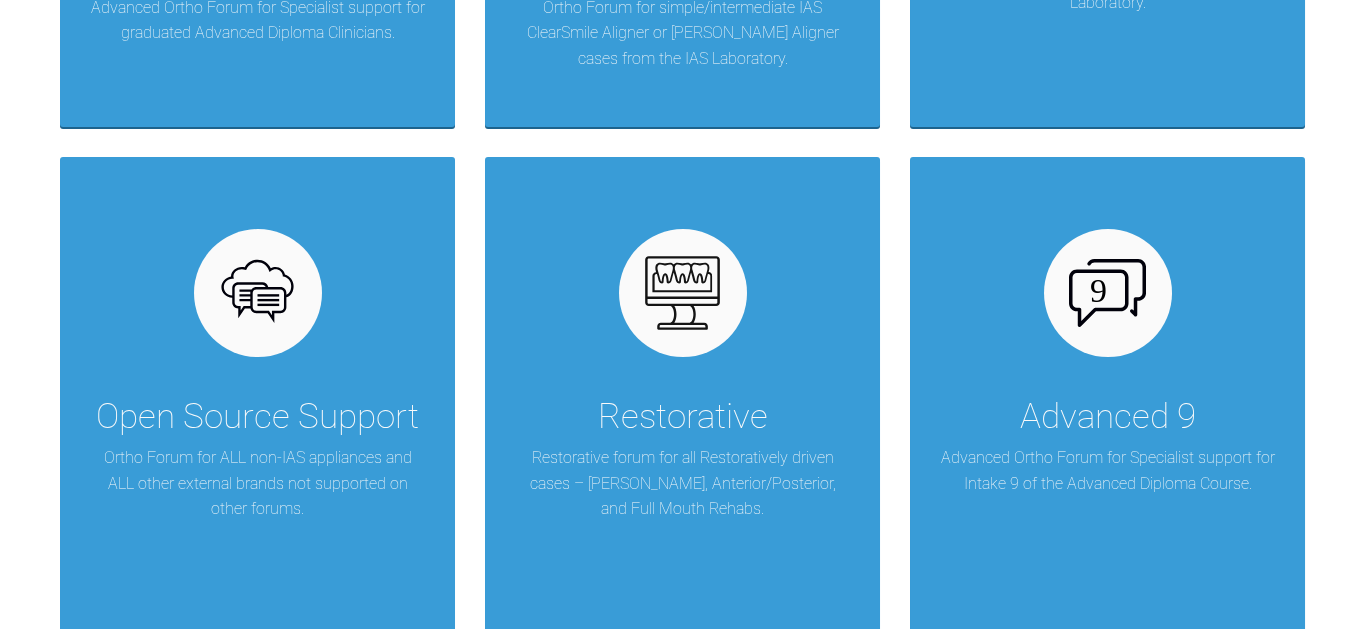 scroll, scrollTop: 801, scrollLeft: 0, axis: vertical 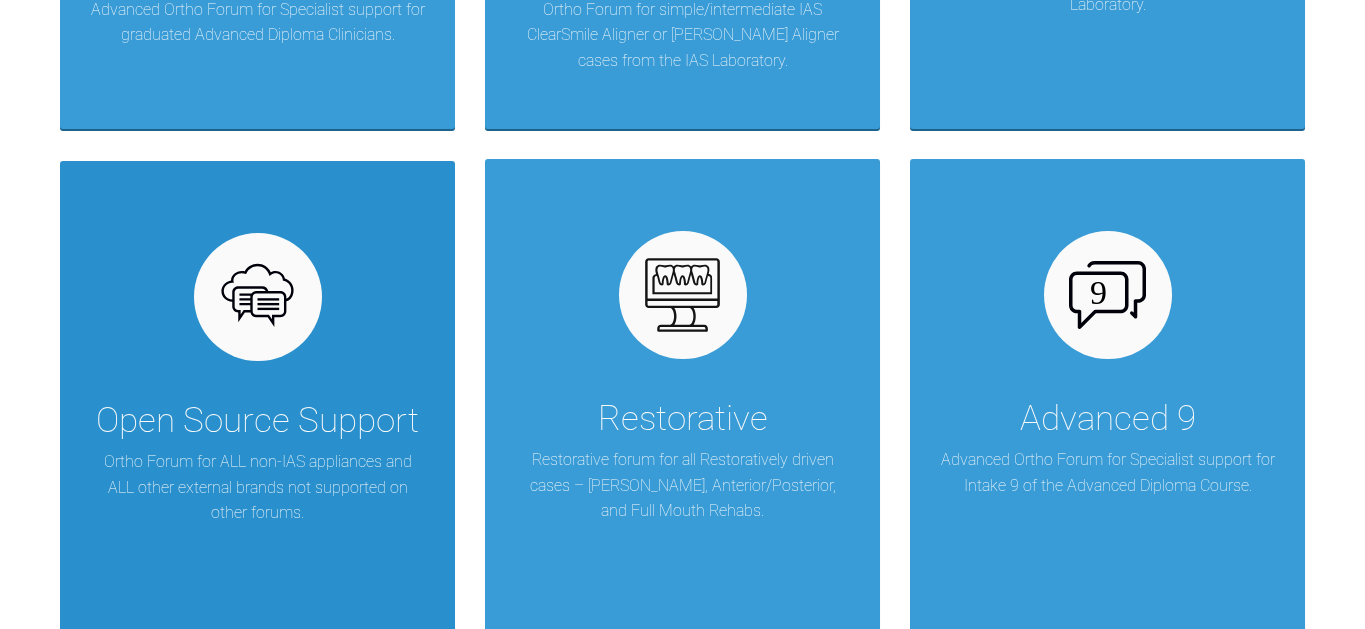 click at bounding box center [257, 297] 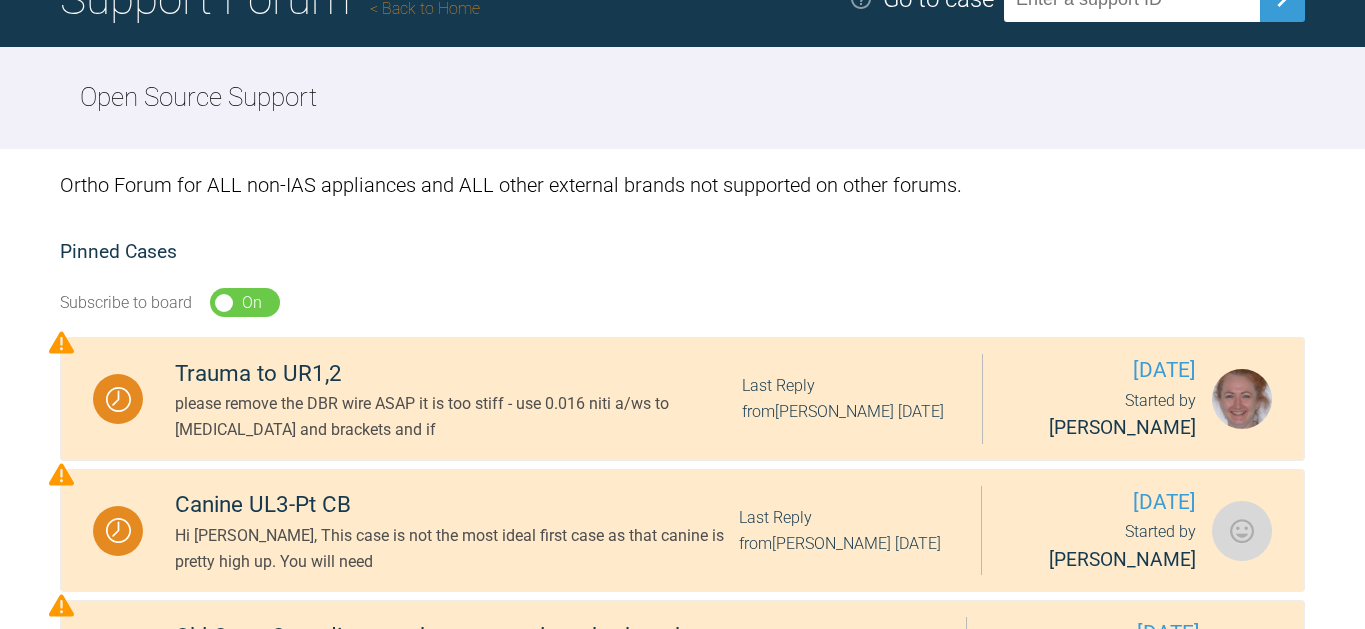 scroll, scrollTop: 0, scrollLeft: 0, axis: both 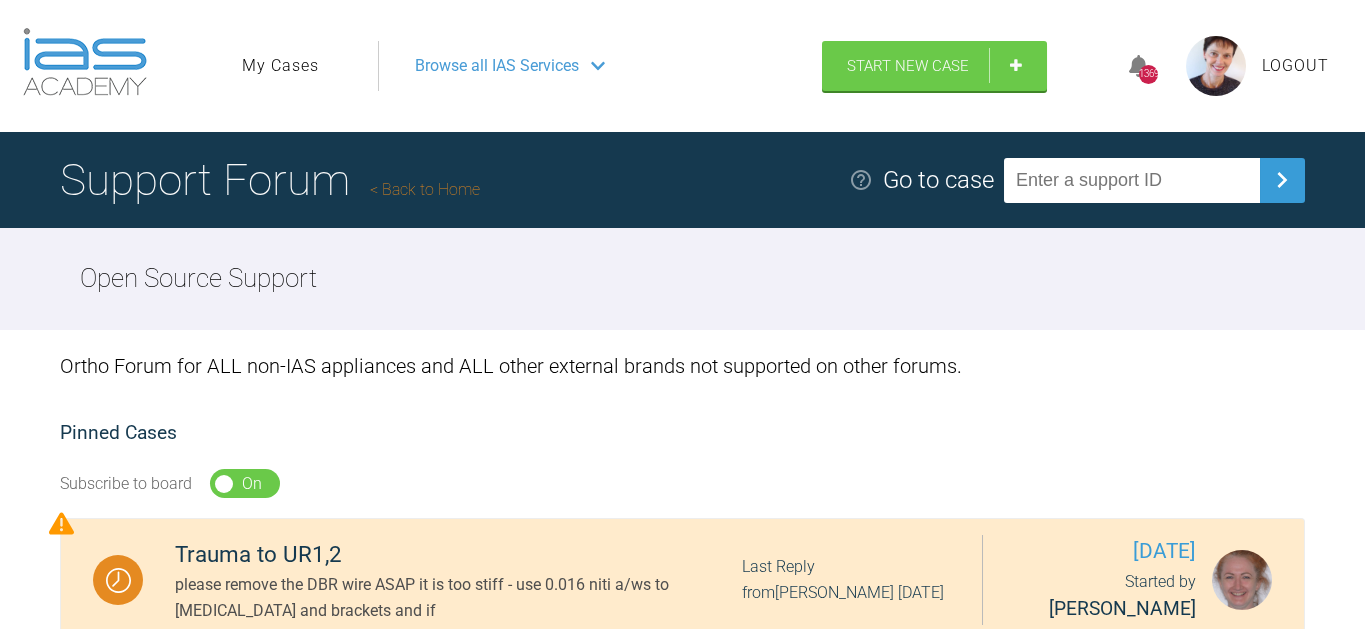 click on "My Cases" at bounding box center [280, 66] 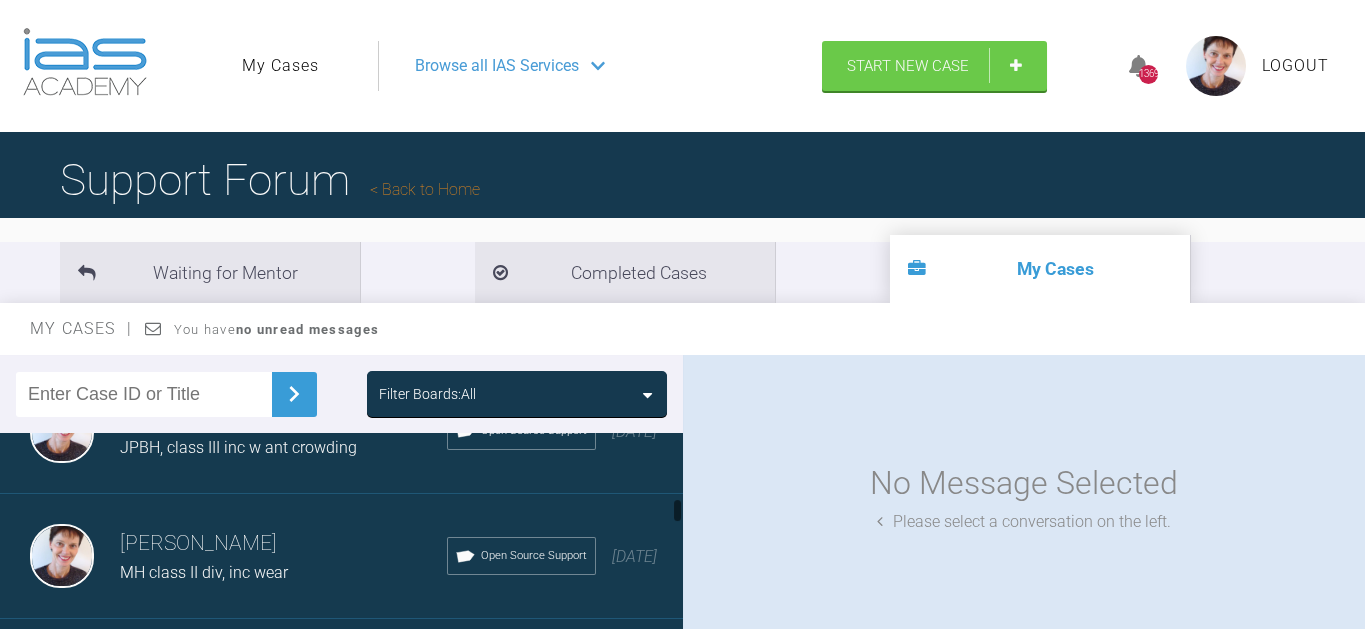 scroll, scrollTop: 850, scrollLeft: 0, axis: vertical 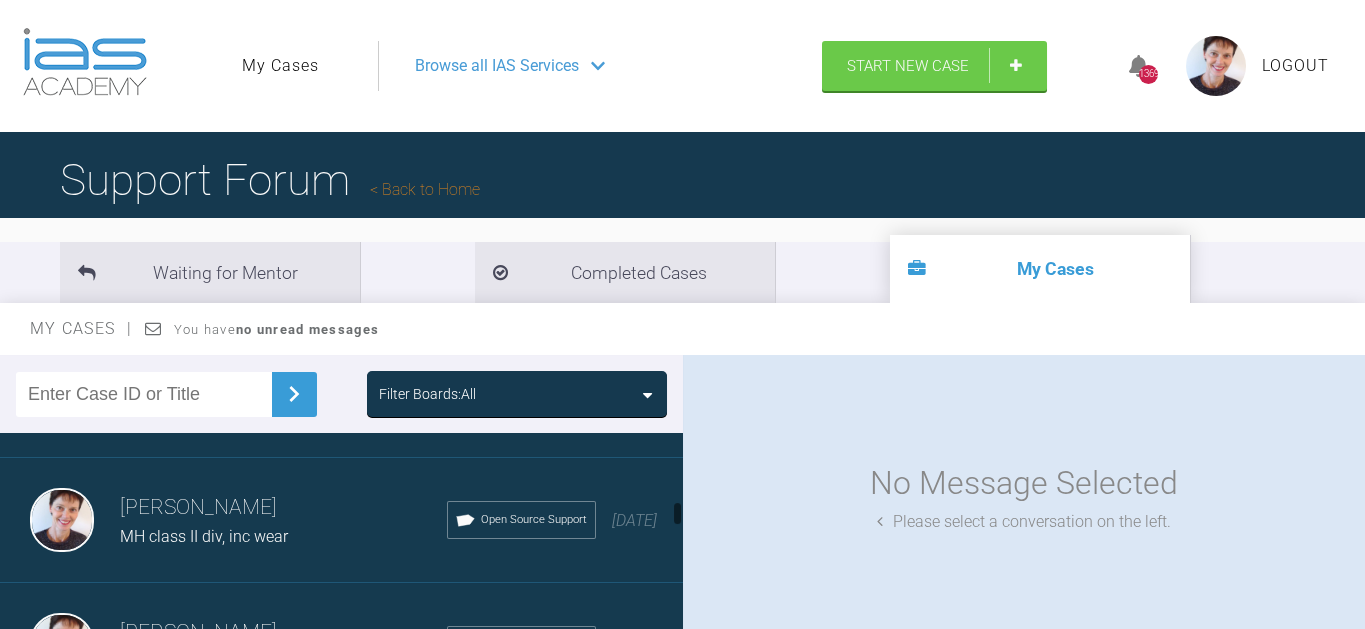 drag, startPoint x: 676, startPoint y: 446, endPoint x: 693, endPoint y: 516, distance: 72.03471 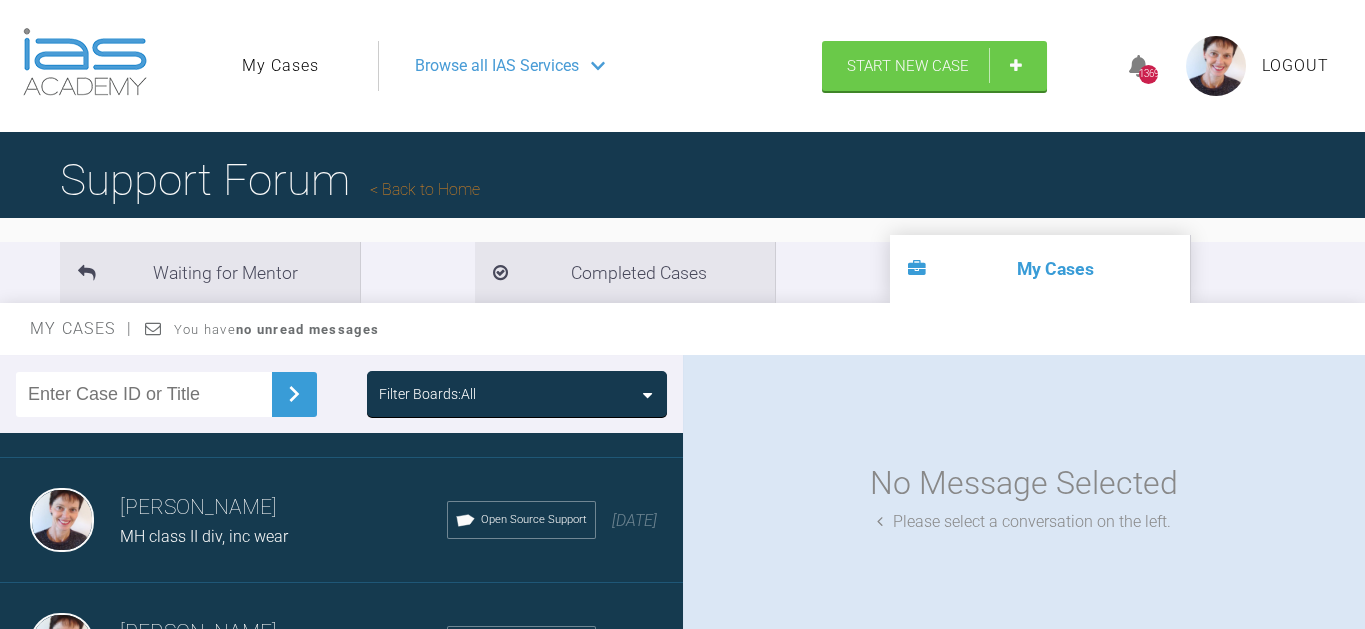click on "Open Source Support" at bounding box center [534, 520] 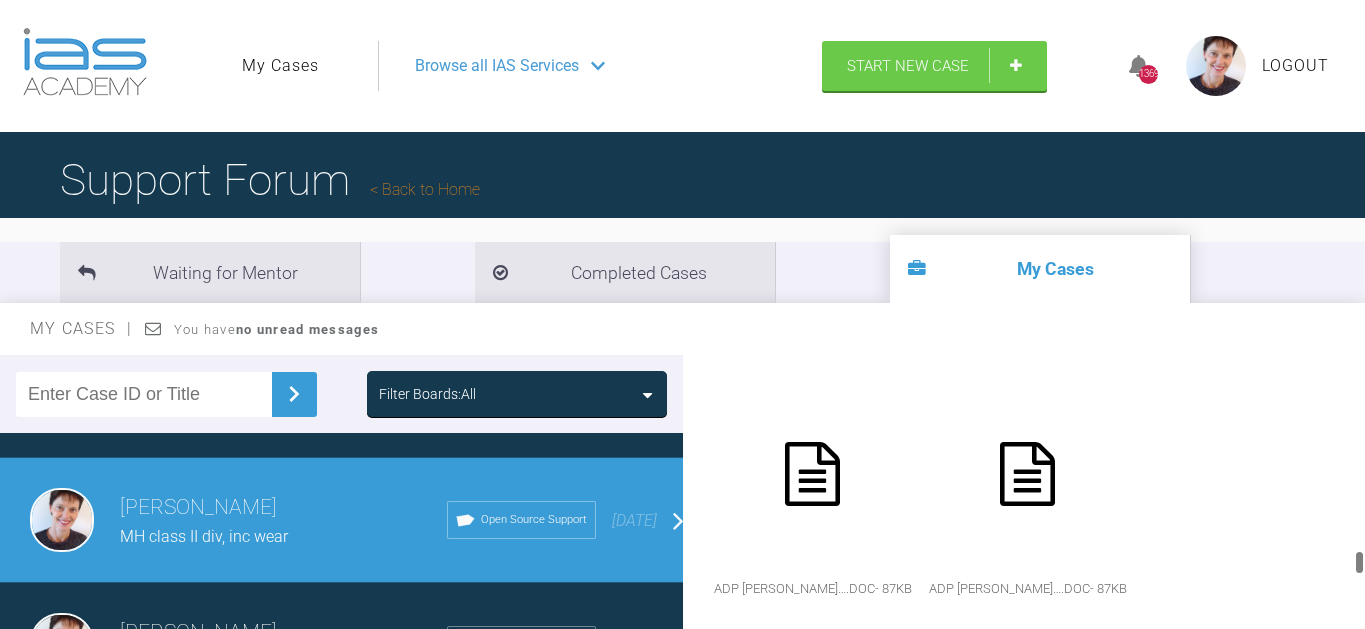 scroll, scrollTop: 7324, scrollLeft: 0, axis: vertical 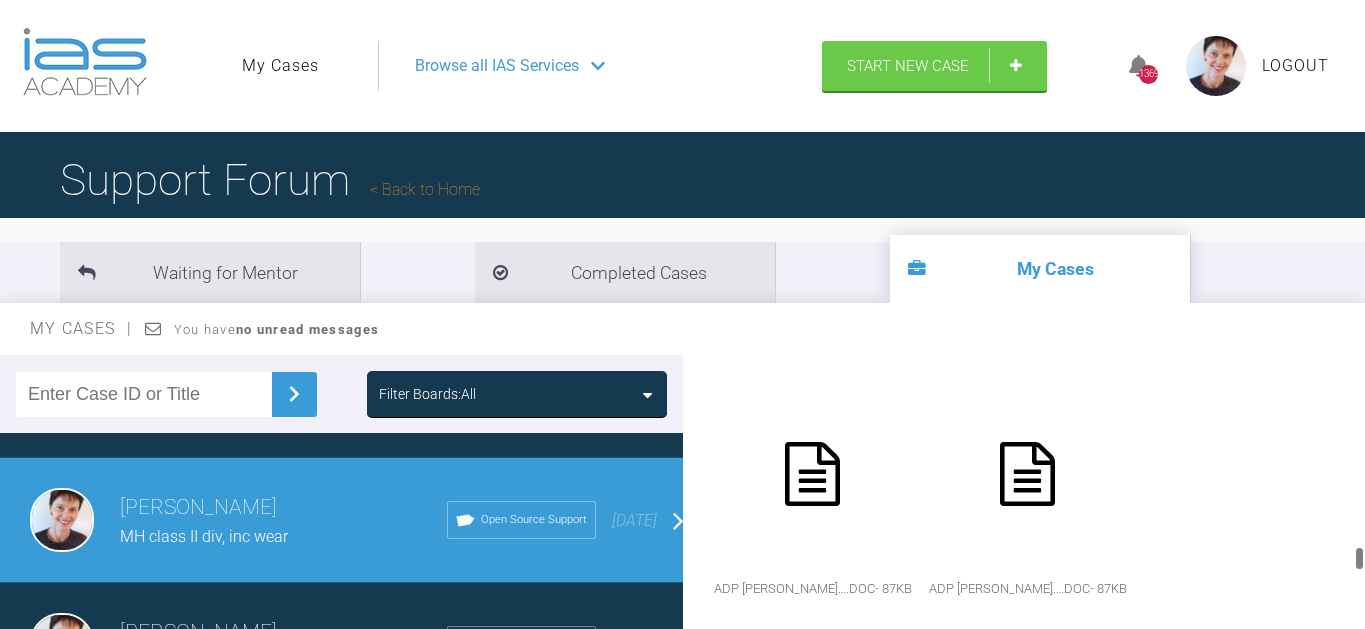 click at bounding box center [1359, 496] 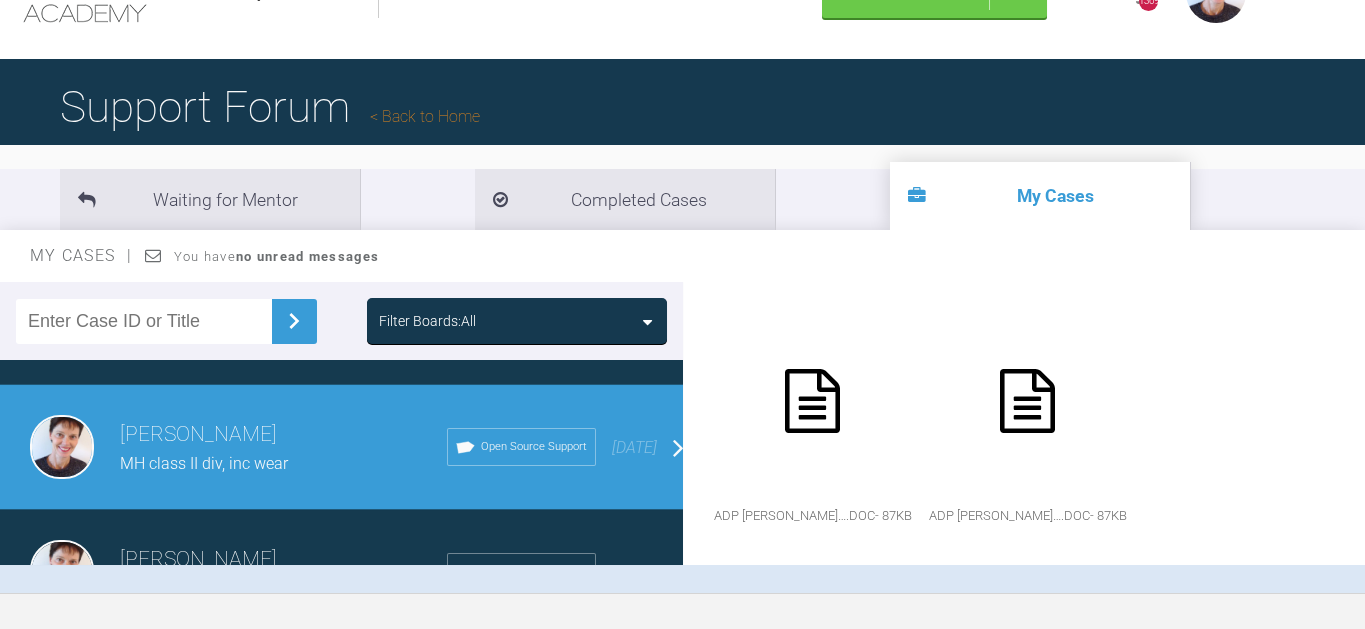 scroll, scrollTop: 89, scrollLeft: 0, axis: vertical 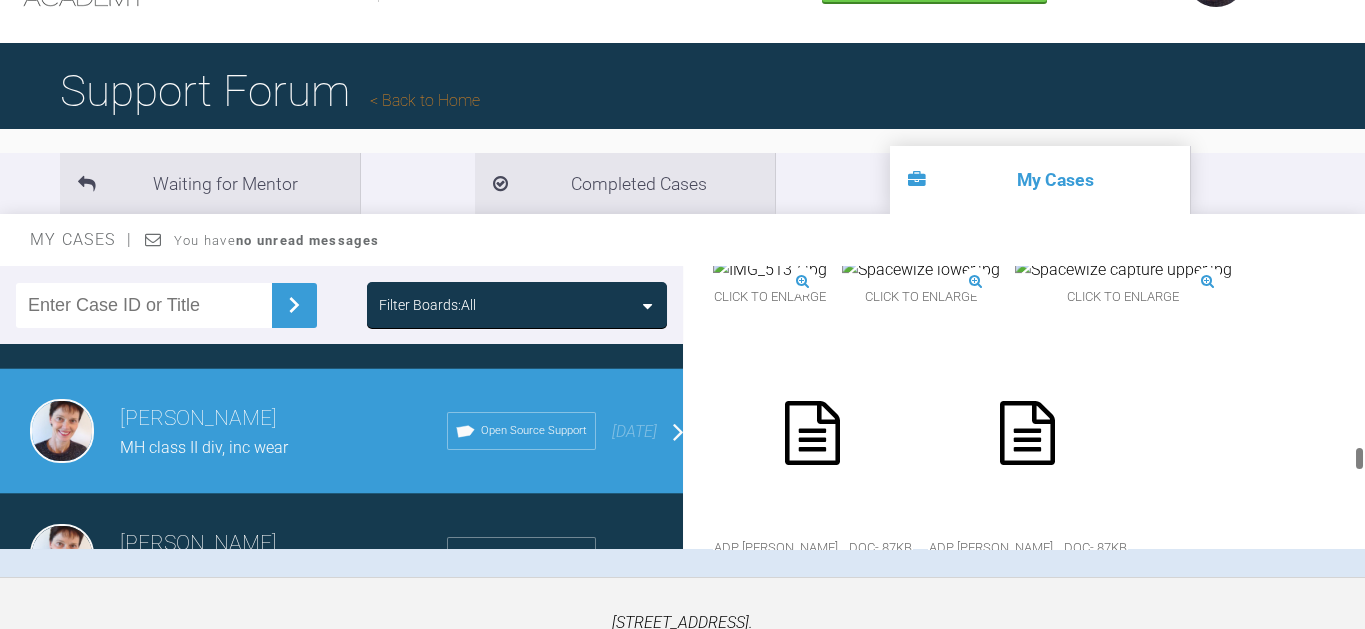 click at bounding box center [1359, 458] 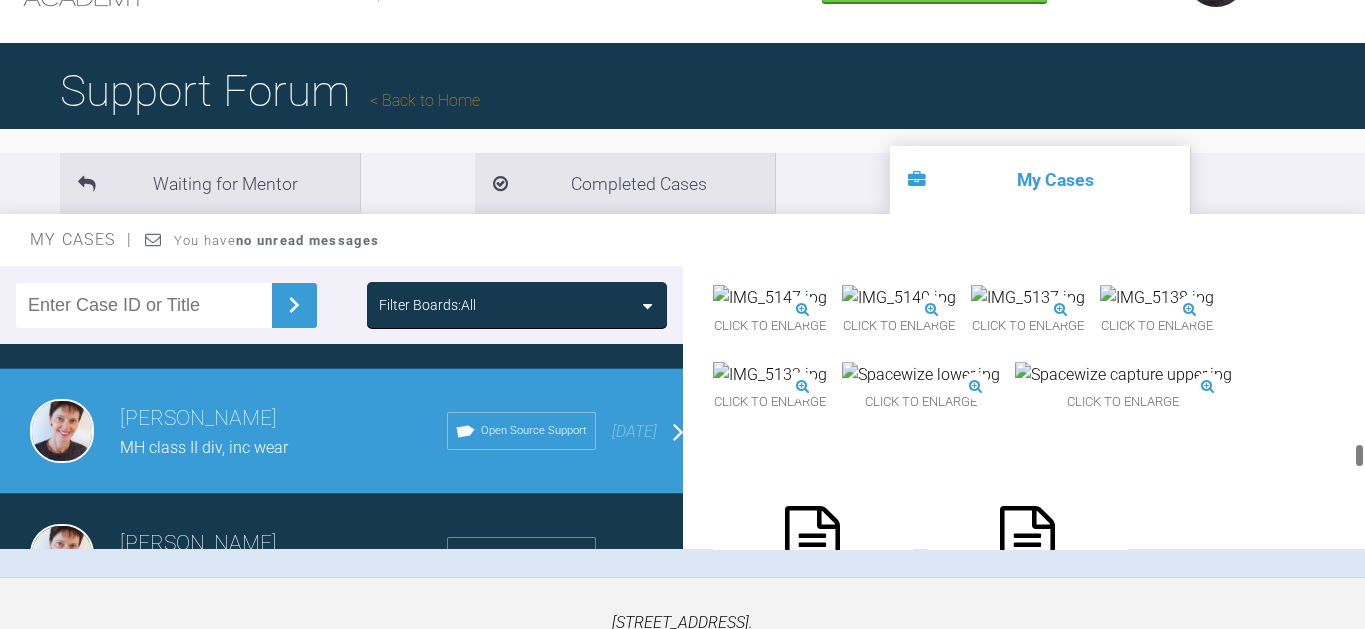 click on "Click to enlarge Click to enlarge Click to enlarge Click to enlarge Click to enlarge Click to enlarge Click to enlarge Click to enlarge Click to enlarge Click to enlarge Click to enlarge Click to enlarge Click to enlarge Click to enlarge Click to enlarge Click to enlarge Click to enlarge Click to enlarge Click to enlarge ADP Morten Hed….doc  -   87KB" at bounding box center (1033, -1019) 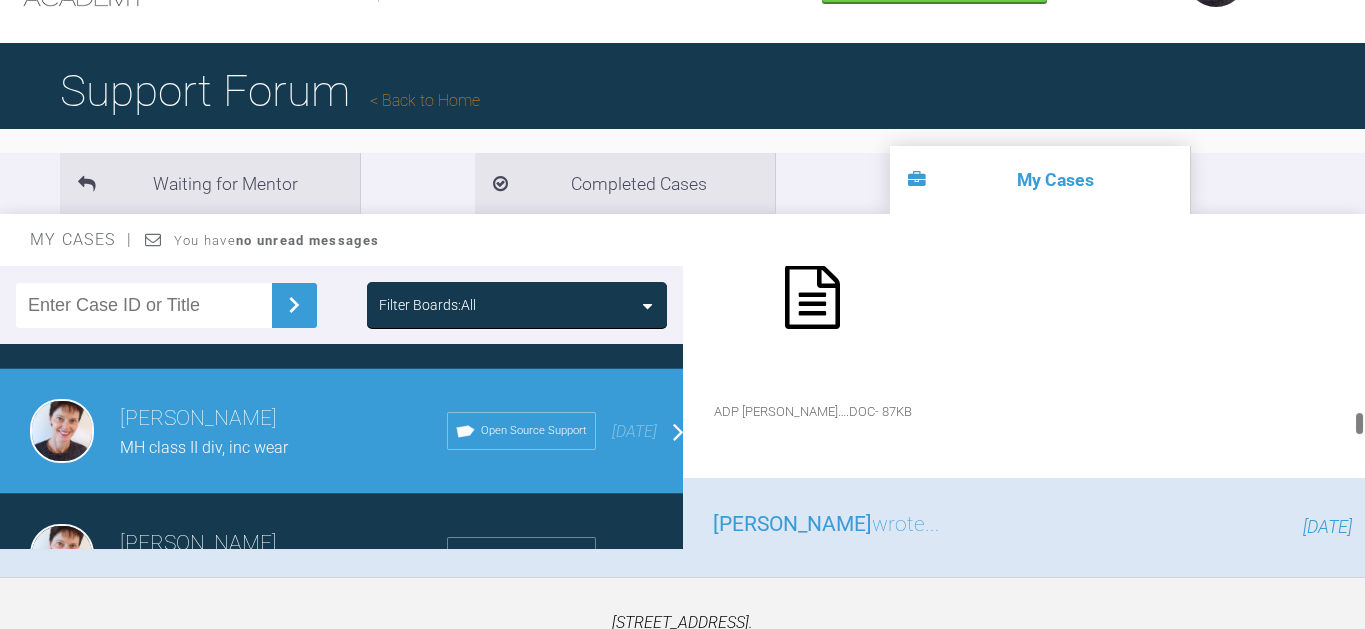 scroll, scrollTop: 5336, scrollLeft: 0, axis: vertical 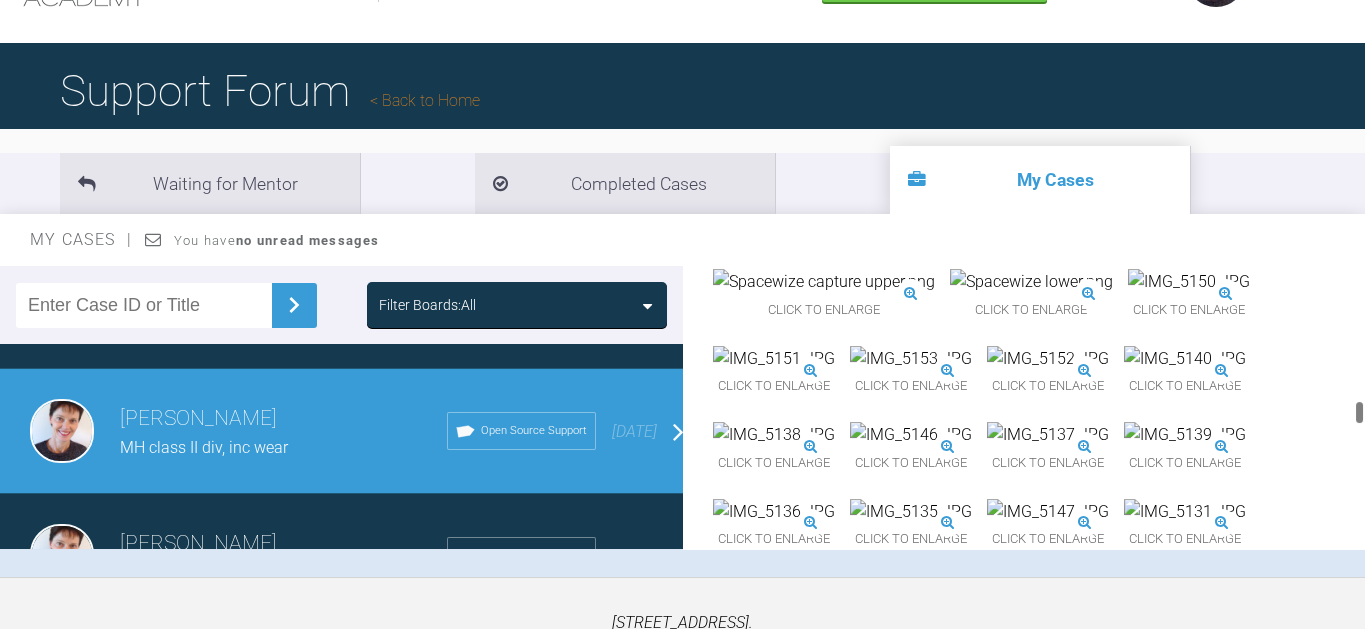 drag, startPoint x: 1360, startPoint y: 453, endPoint x: 1353, endPoint y: 421, distance: 32.75668 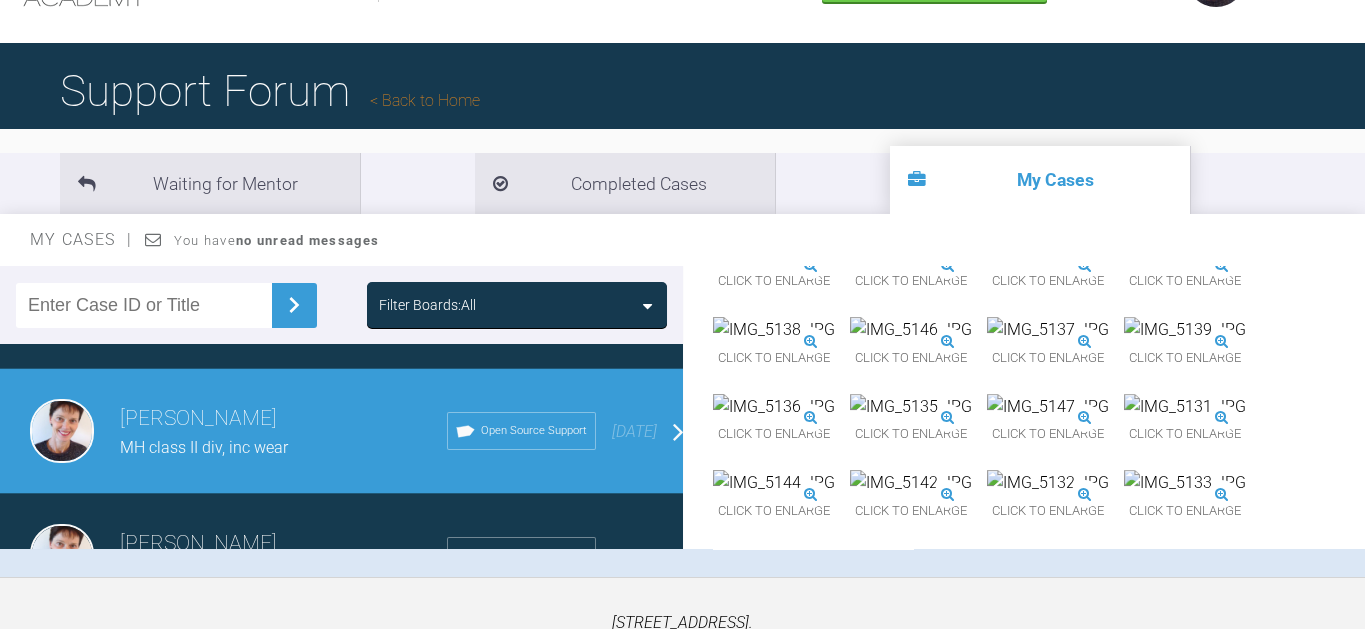 drag, startPoint x: 1353, startPoint y: 415, endPoint x: 1349, endPoint y: 403, distance: 12.649111 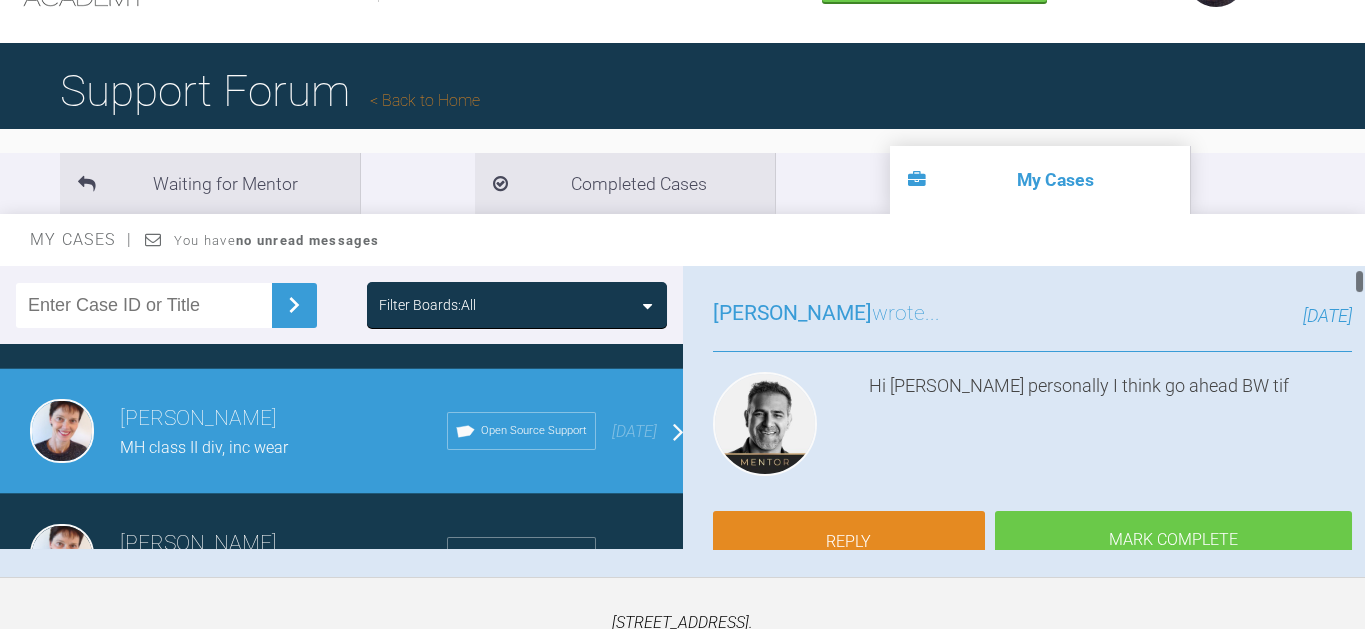 scroll, scrollTop: 0, scrollLeft: 0, axis: both 